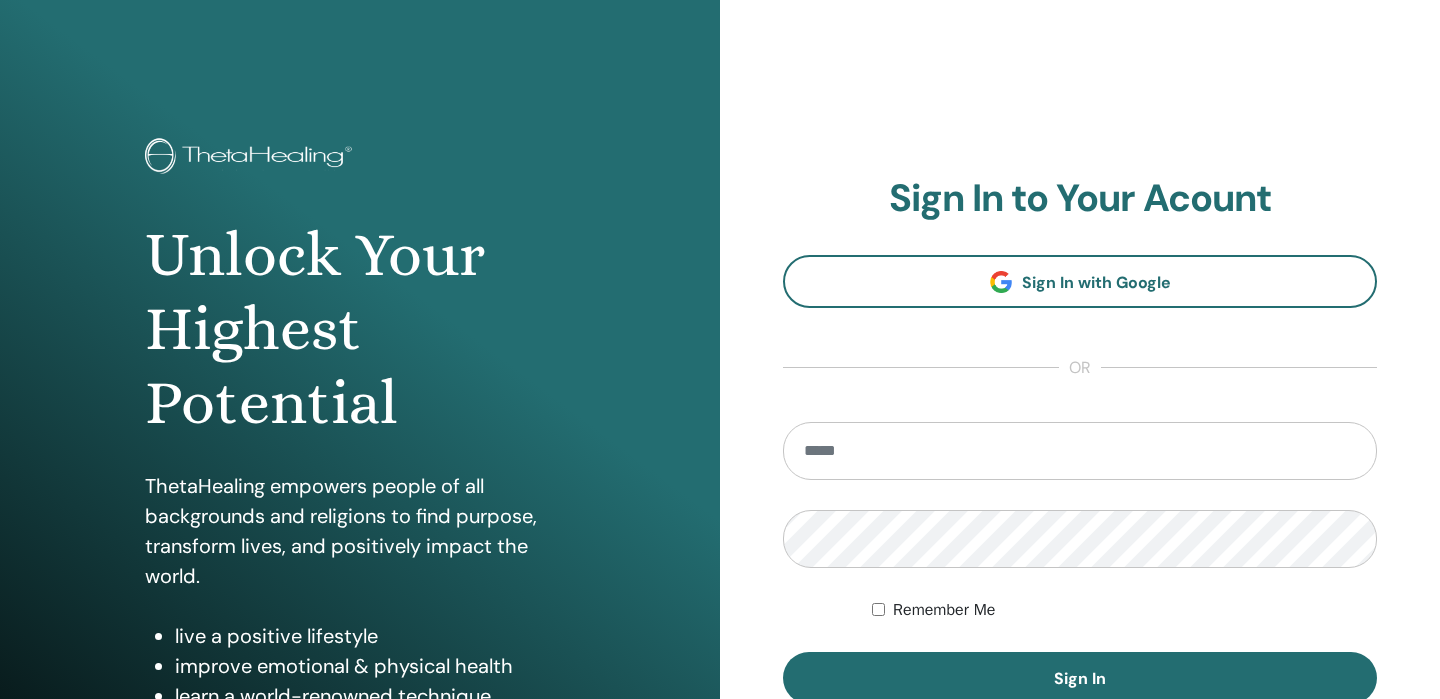 scroll, scrollTop: 0, scrollLeft: 0, axis: both 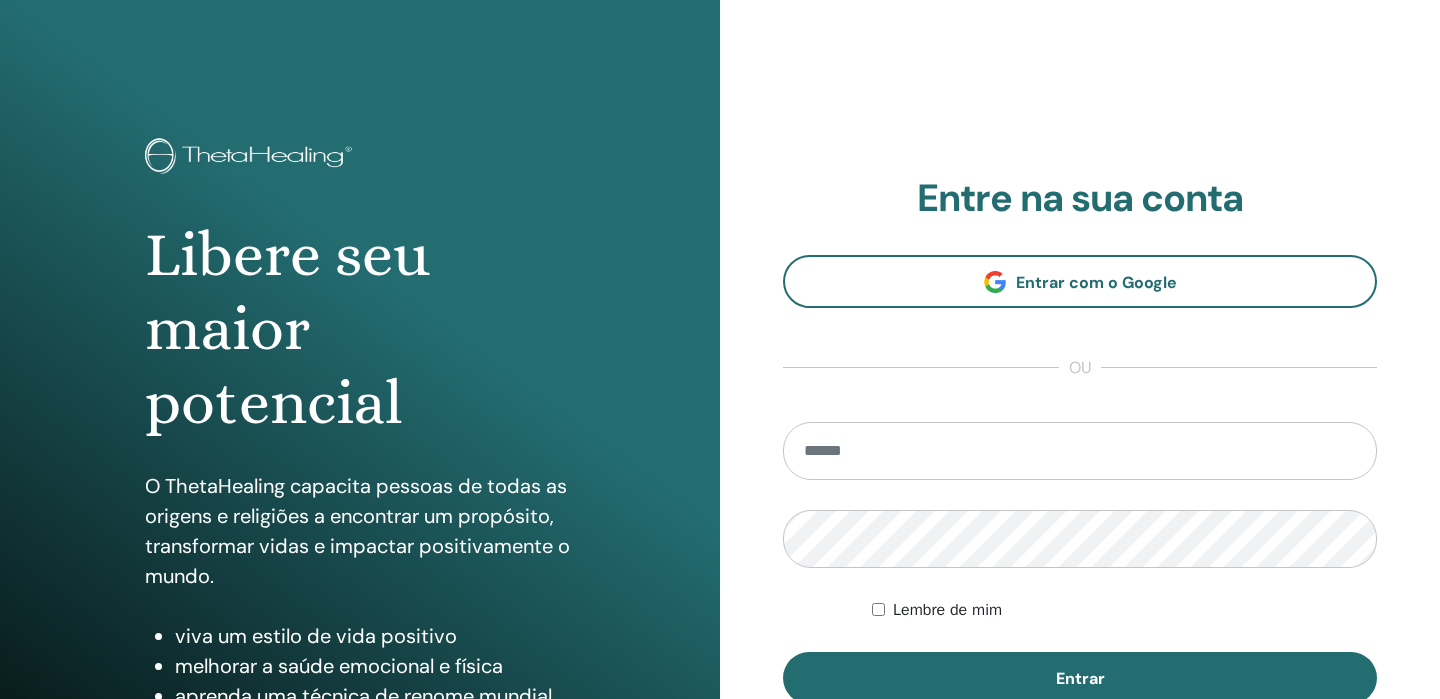 click at bounding box center [1080, 451] 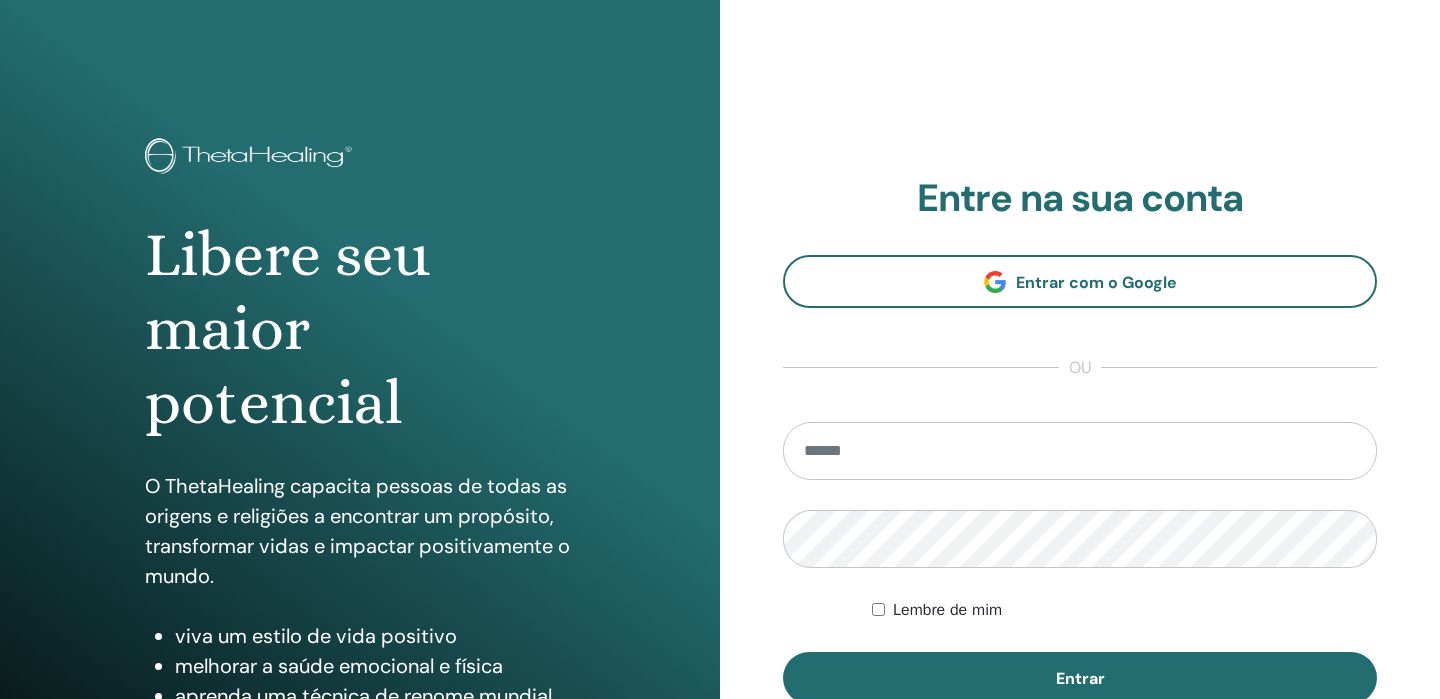 type on "**********" 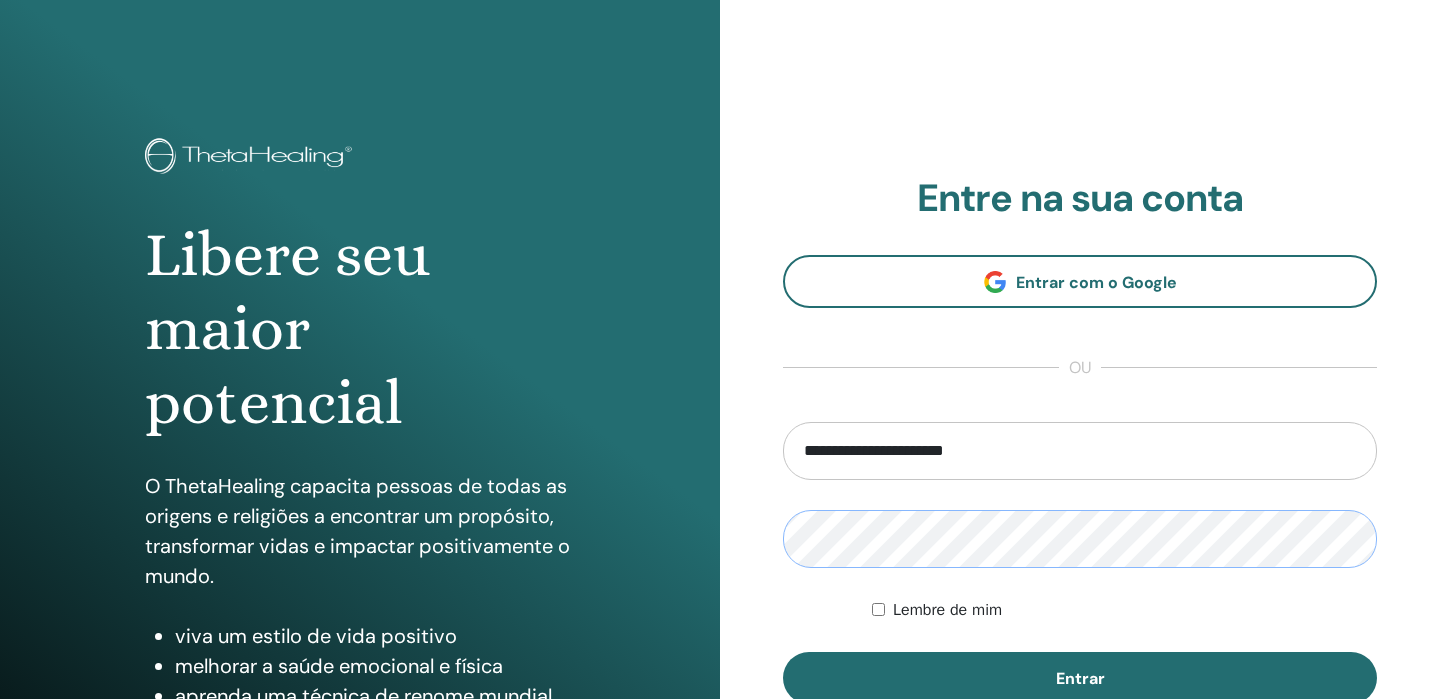 click on "Entrar" at bounding box center [1080, 678] 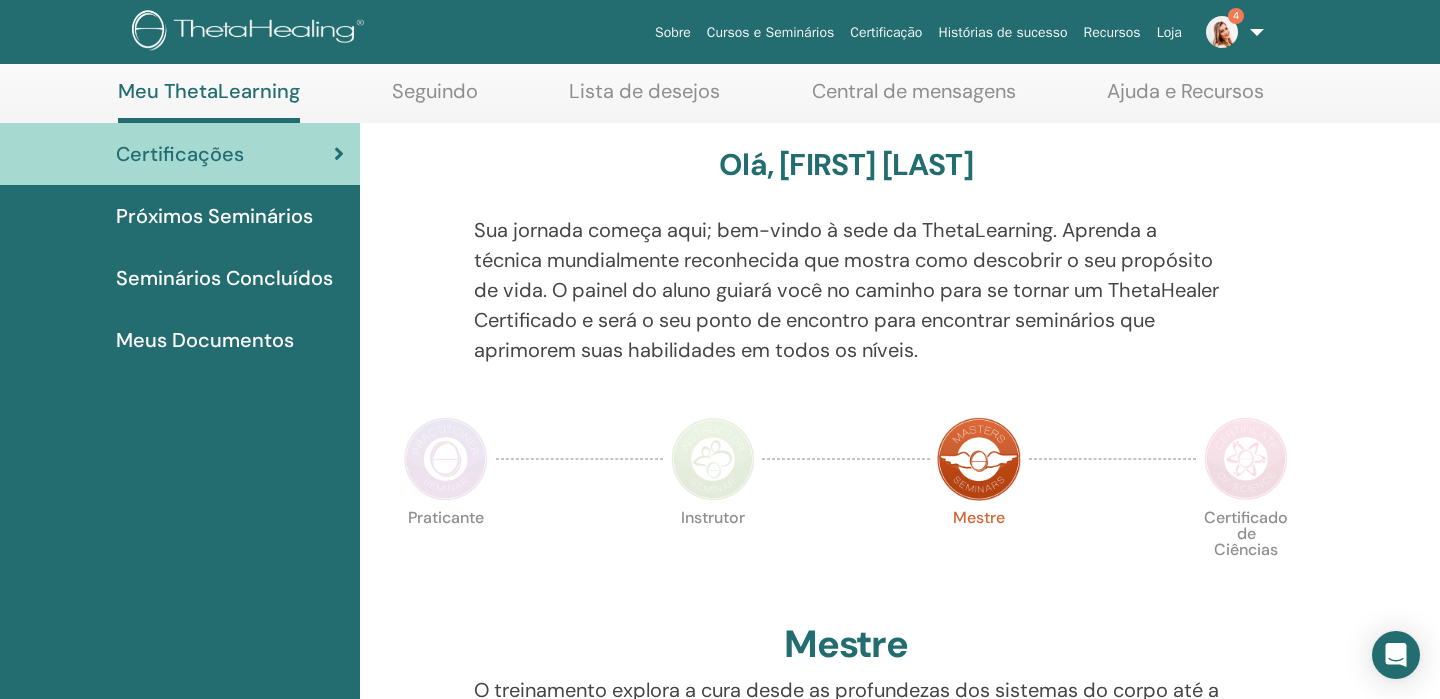scroll, scrollTop: 104, scrollLeft: 0, axis: vertical 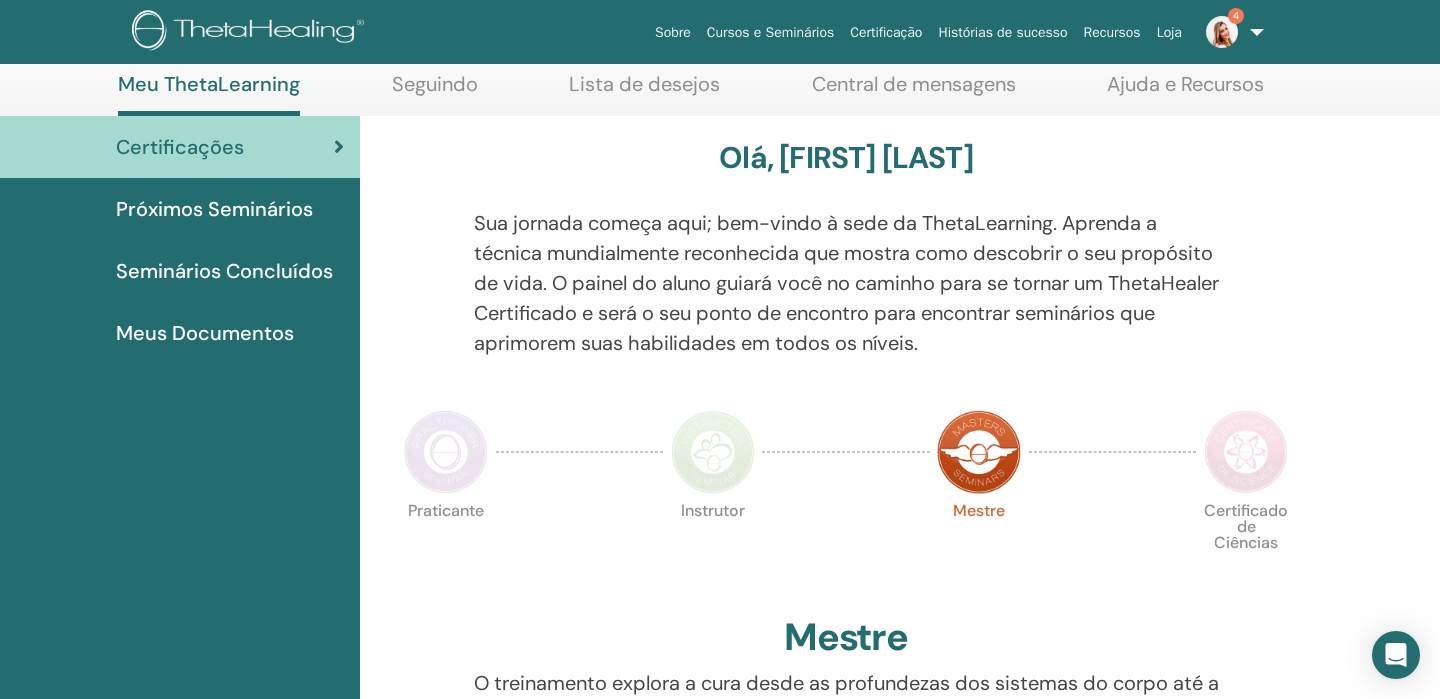 click at bounding box center (979, 452) 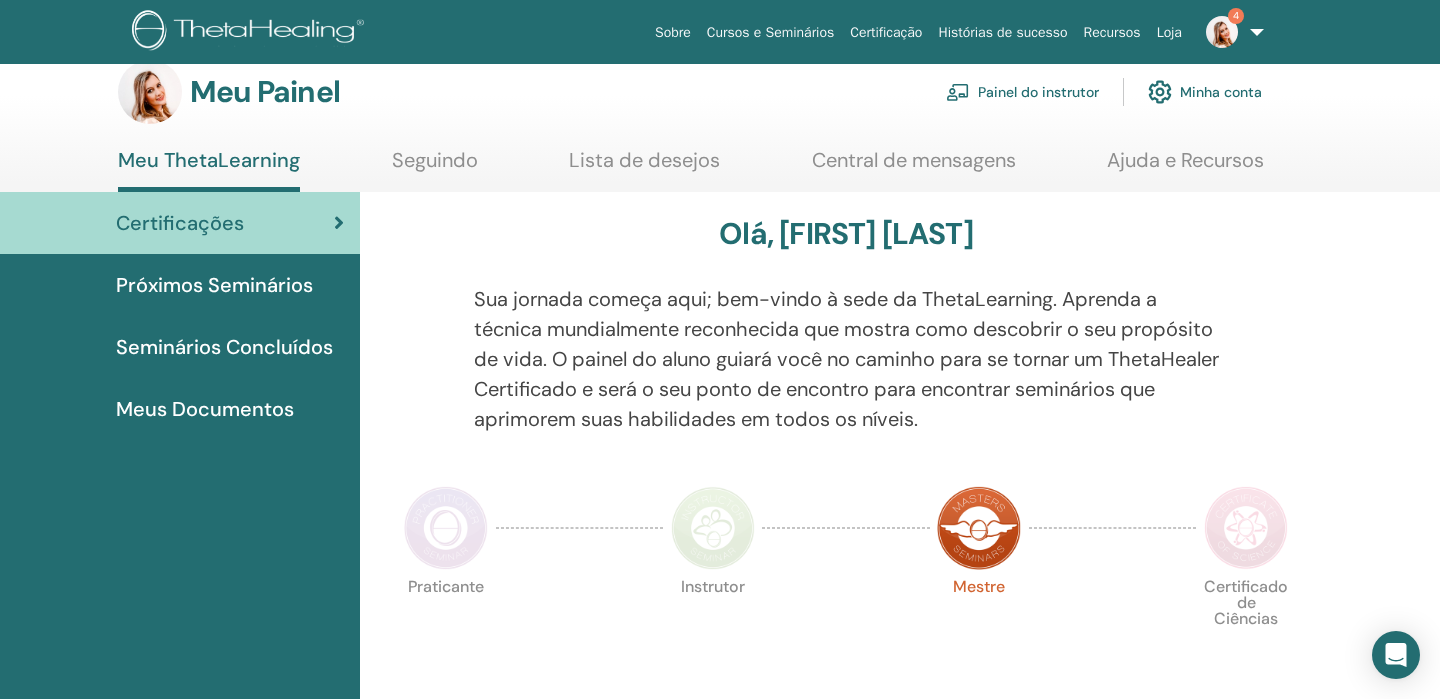 scroll, scrollTop: 0, scrollLeft: 0, axis: both 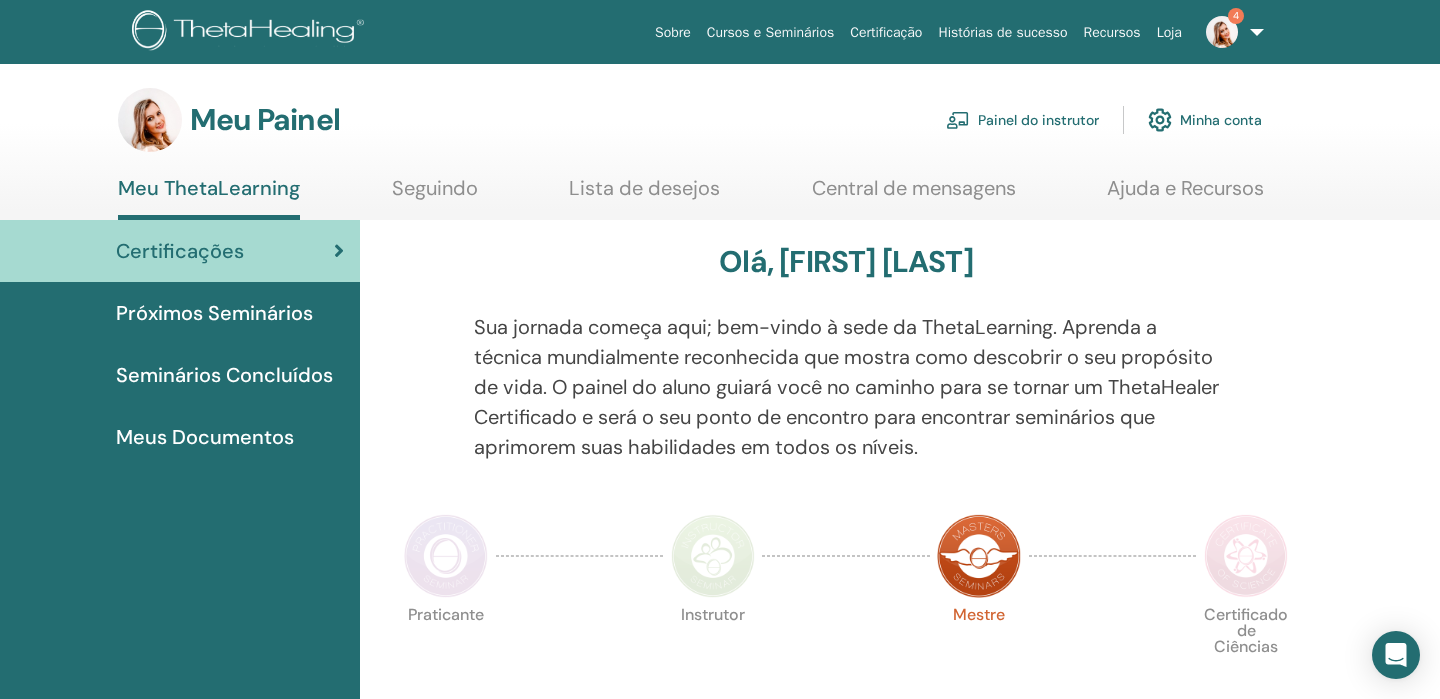 click on "Painel do instrutor" at bounding box center [1038, 121] 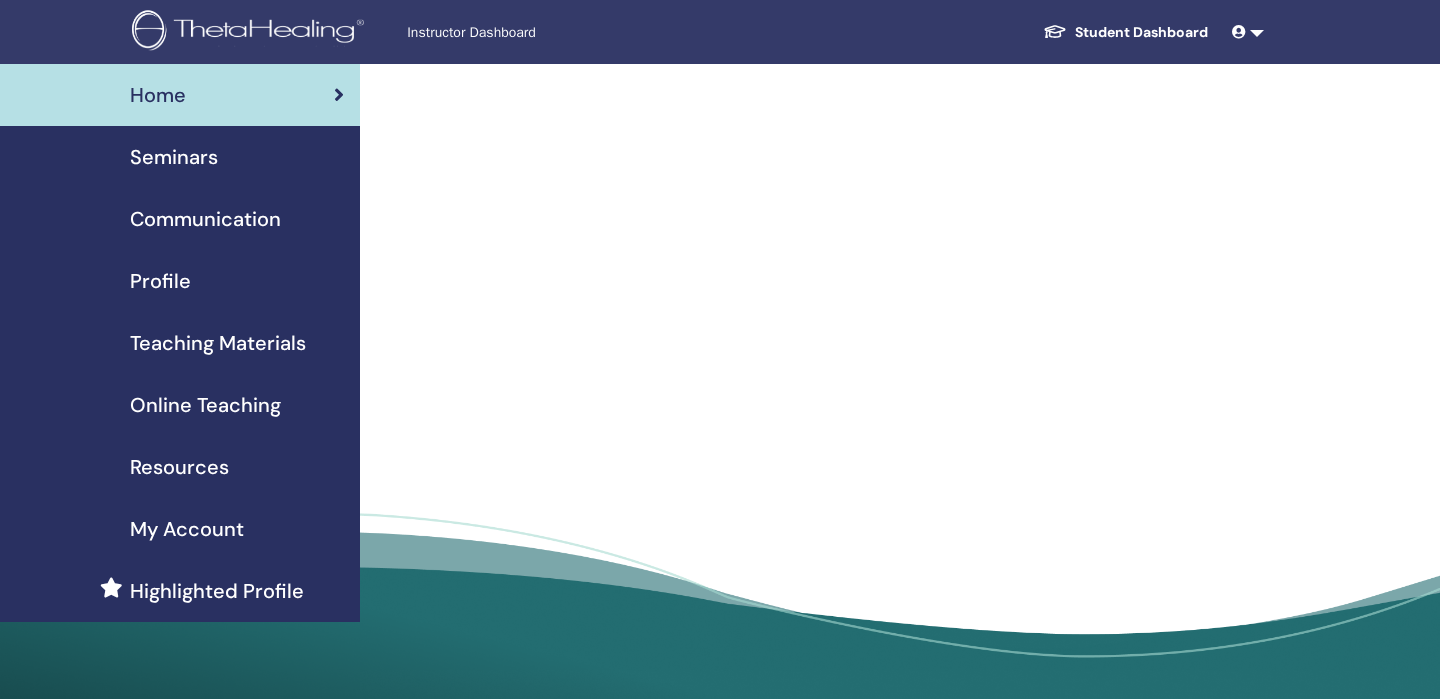 scroll, scrollTop: 0, scrollLeft: 0, axis: both 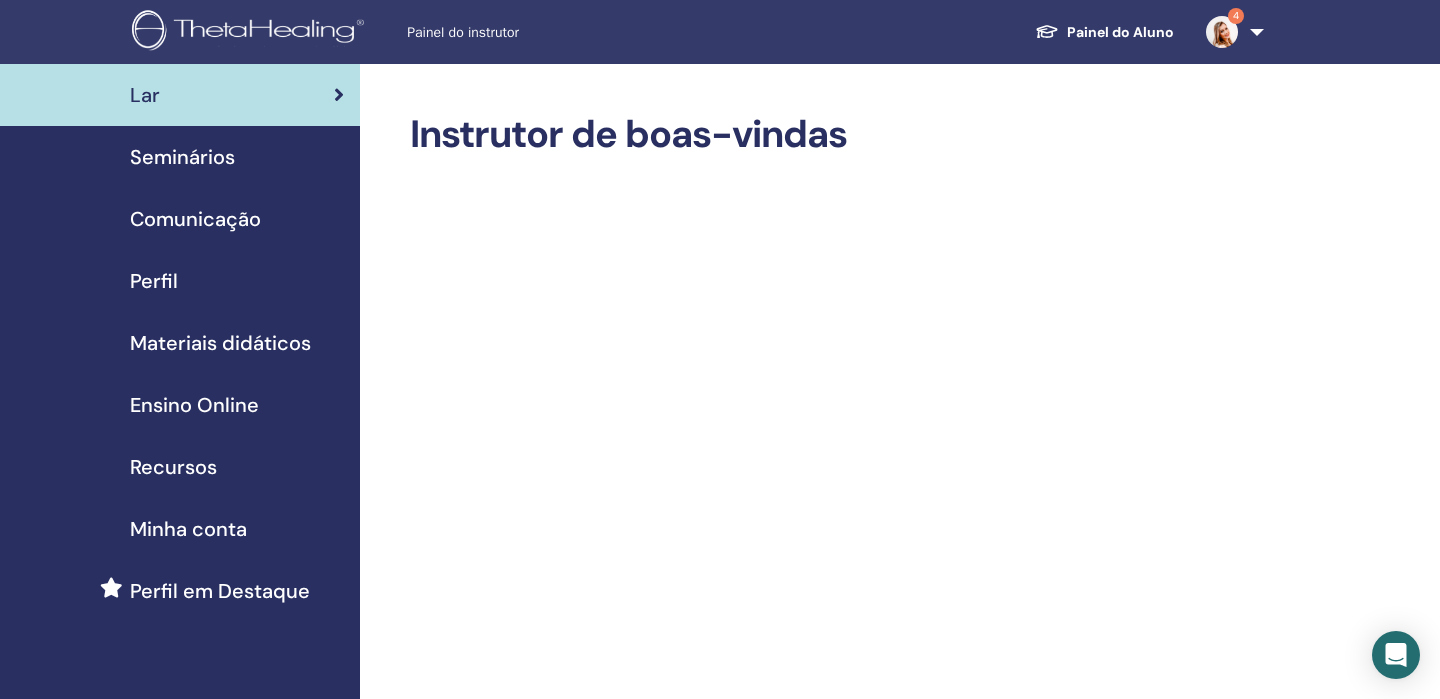 click on "Seminários" at bounding box center [182, 157] 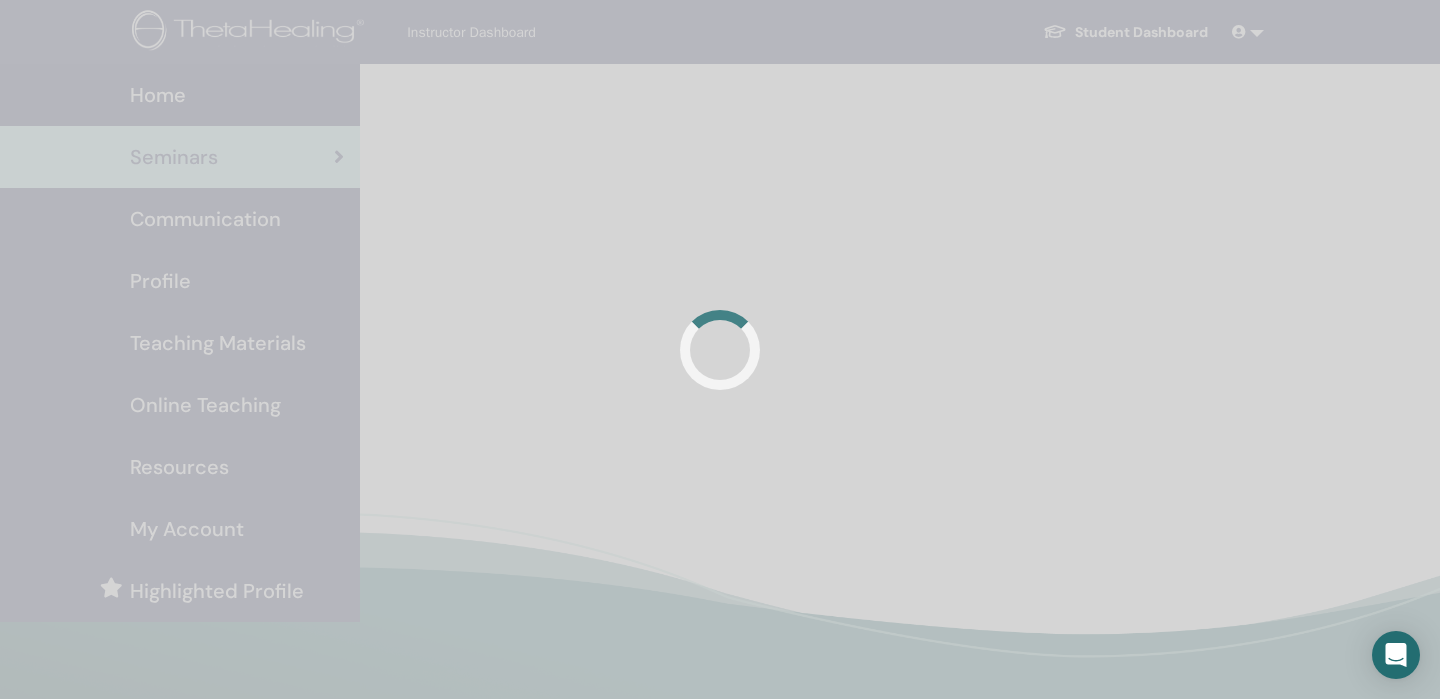 scroll, scrollTop: 0, scrollLeft: 0, axis: both 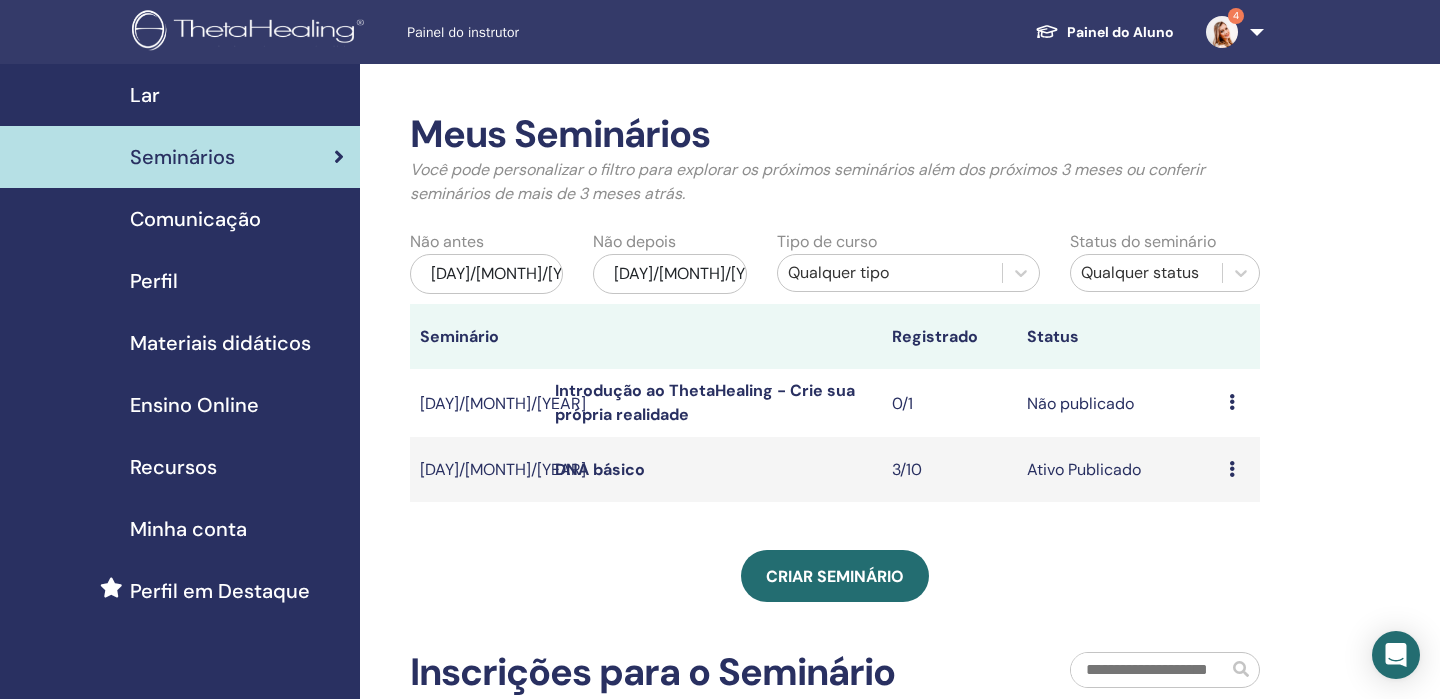 click at bounding box center [1232, 469] 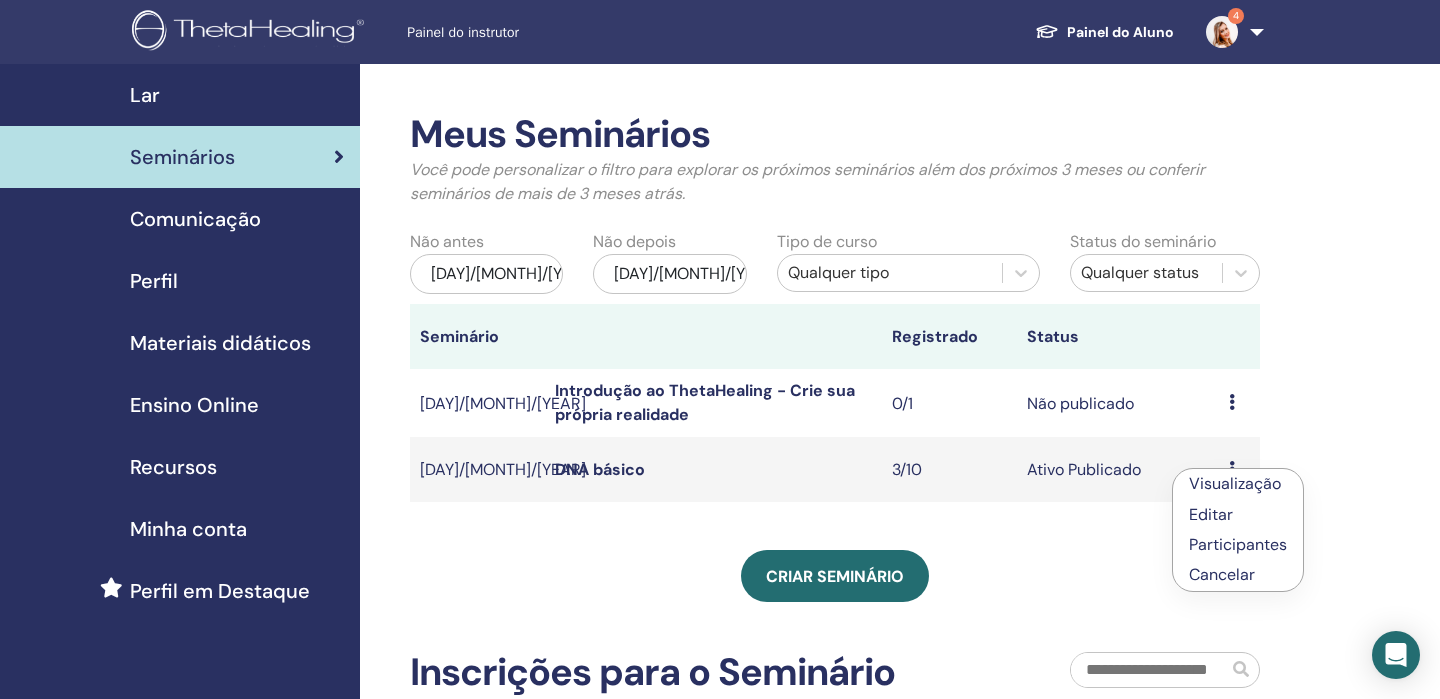 click on "Visualização" at bounding box center (1235, 483) 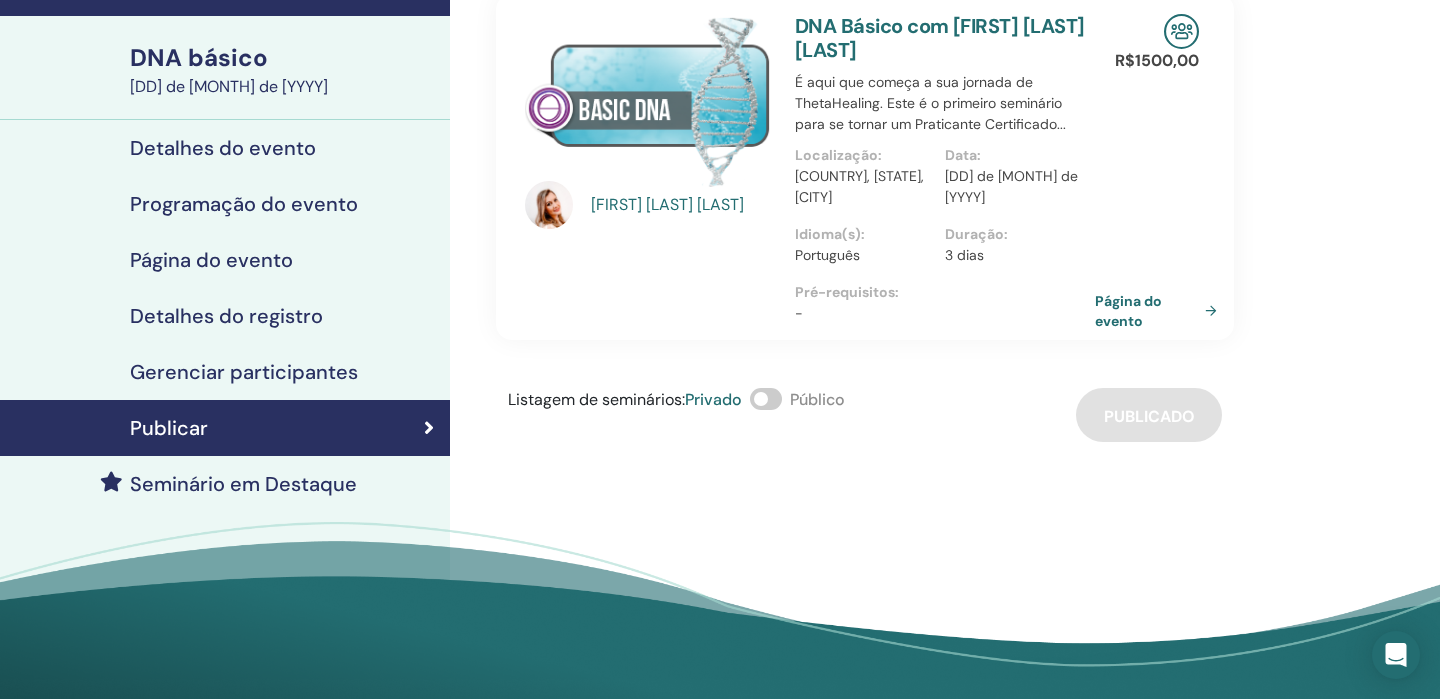 scroll, scrollTop: 96, scrollLeft: 0, axis: vertical 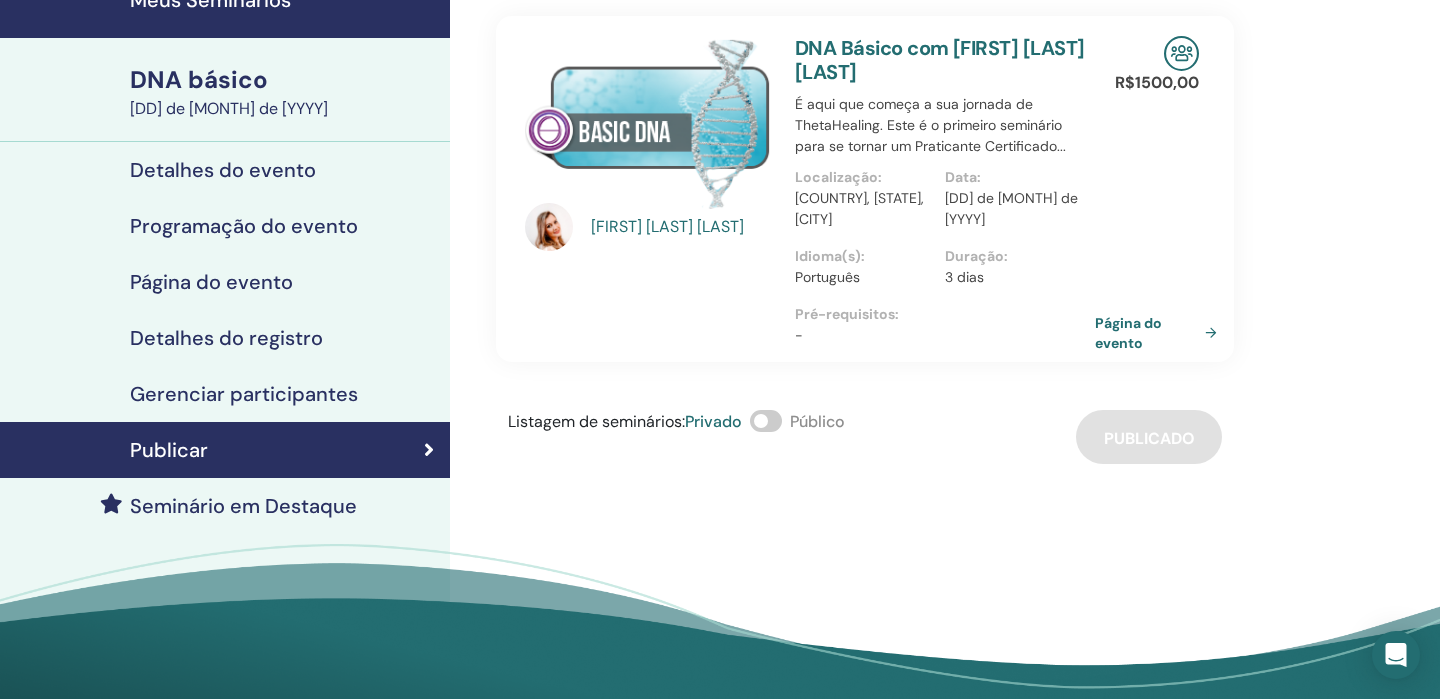 click on "Gerenciar participantes" at bounding box center [244, 394] 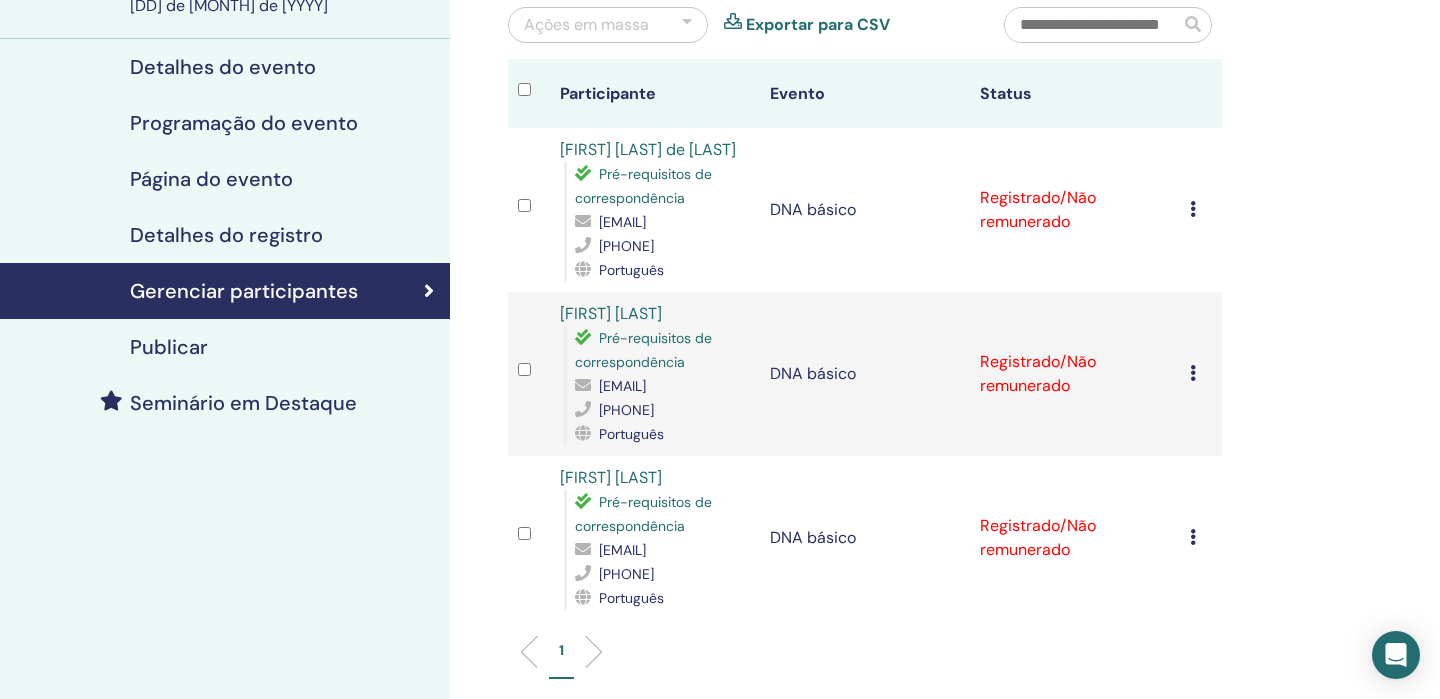 scroll, scrollTop: 194, scrollLeft: 0, axis: vertical 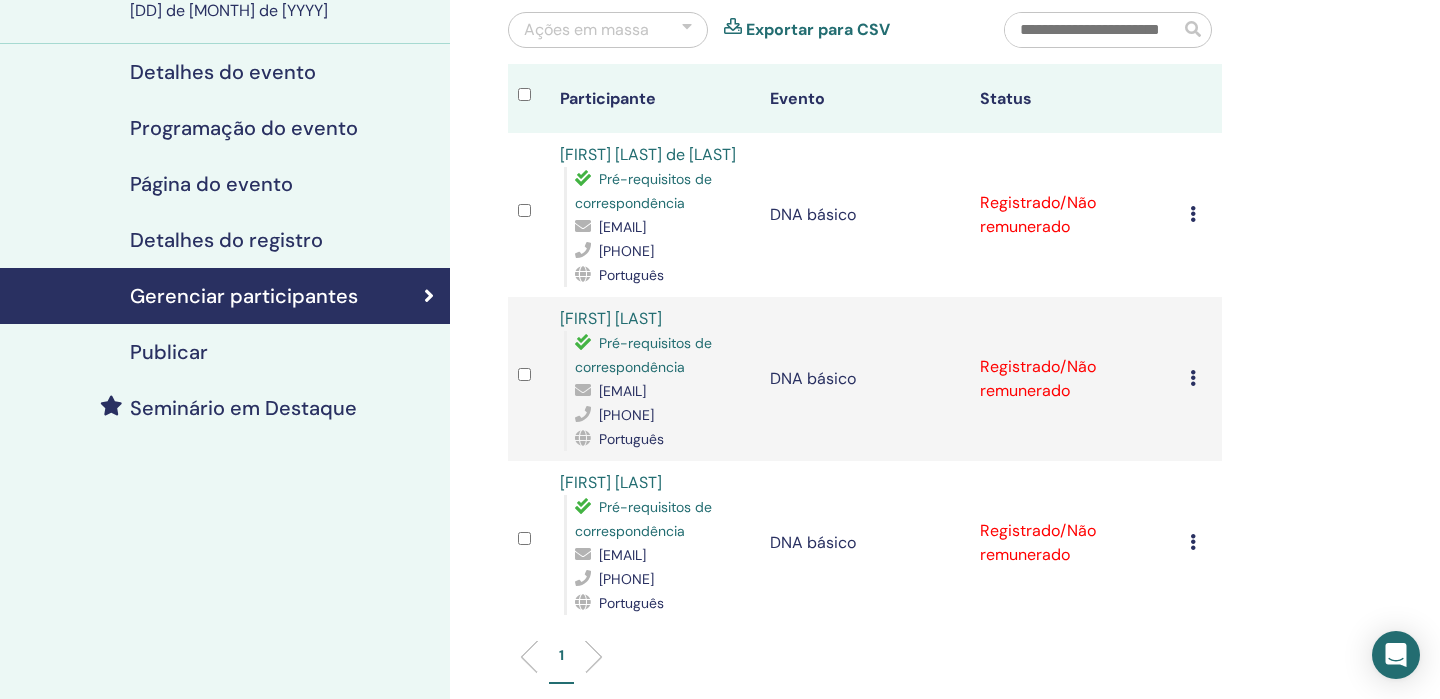 click on "Cancelar inscrição Não autocertificar Marcar como pago Marcar como não pago Marcar como ausente Completar e Certificar Baixar Certificado" at bounding box center [1201, 215] 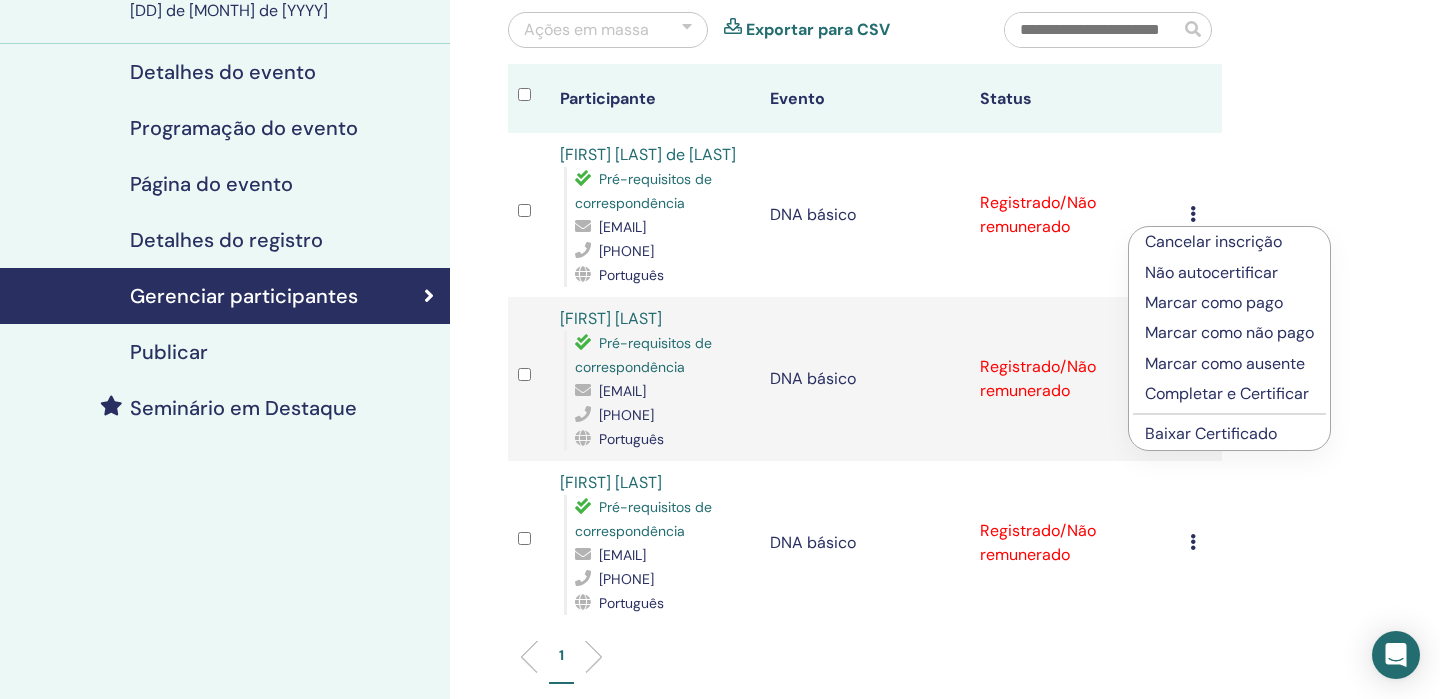 click on "Marcar como pago" at bounding box center [1214, 302] 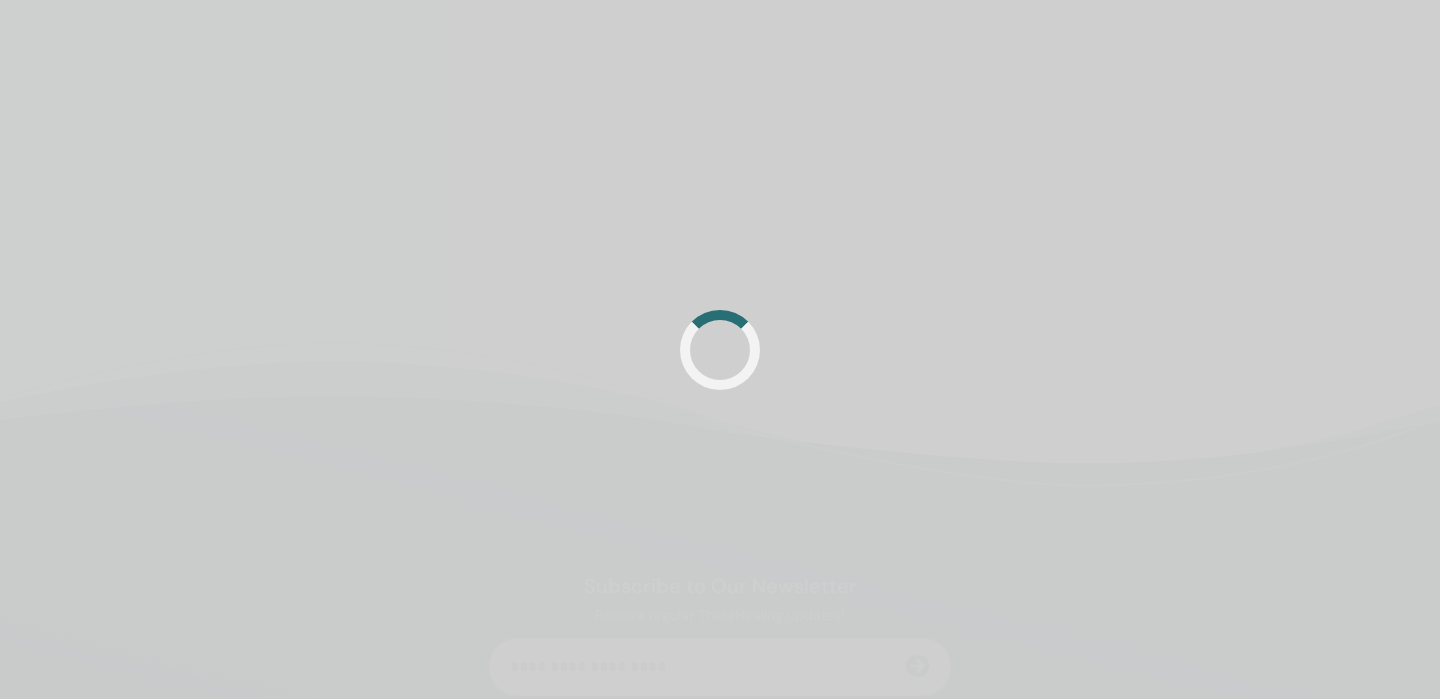 scroll, scrollTop: 194, scrollLeft: 0, axis: vertical 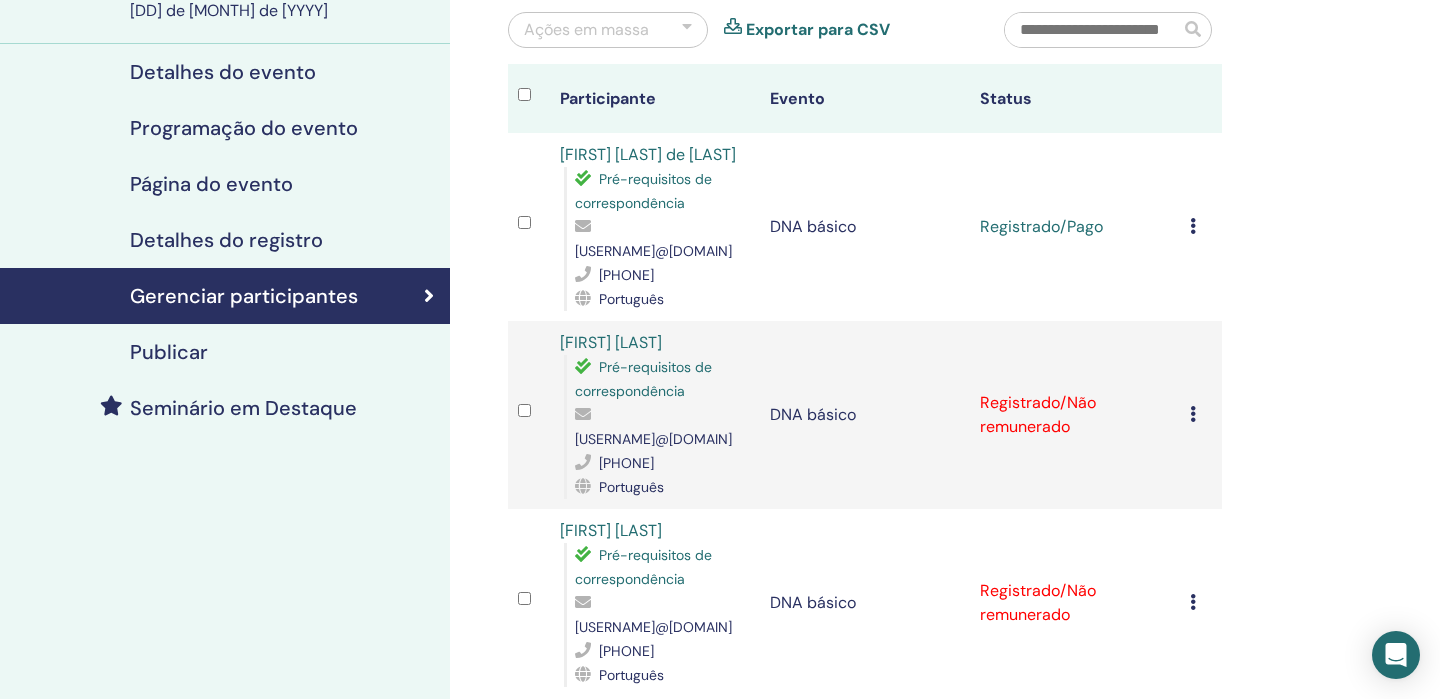 click on "Cancelar inscrição Não autocertificar Marcar como pago Marcar como não pago Marcar como ausente Completar e Certificar Baixar Certificado" at bounding box center (1201, 227) 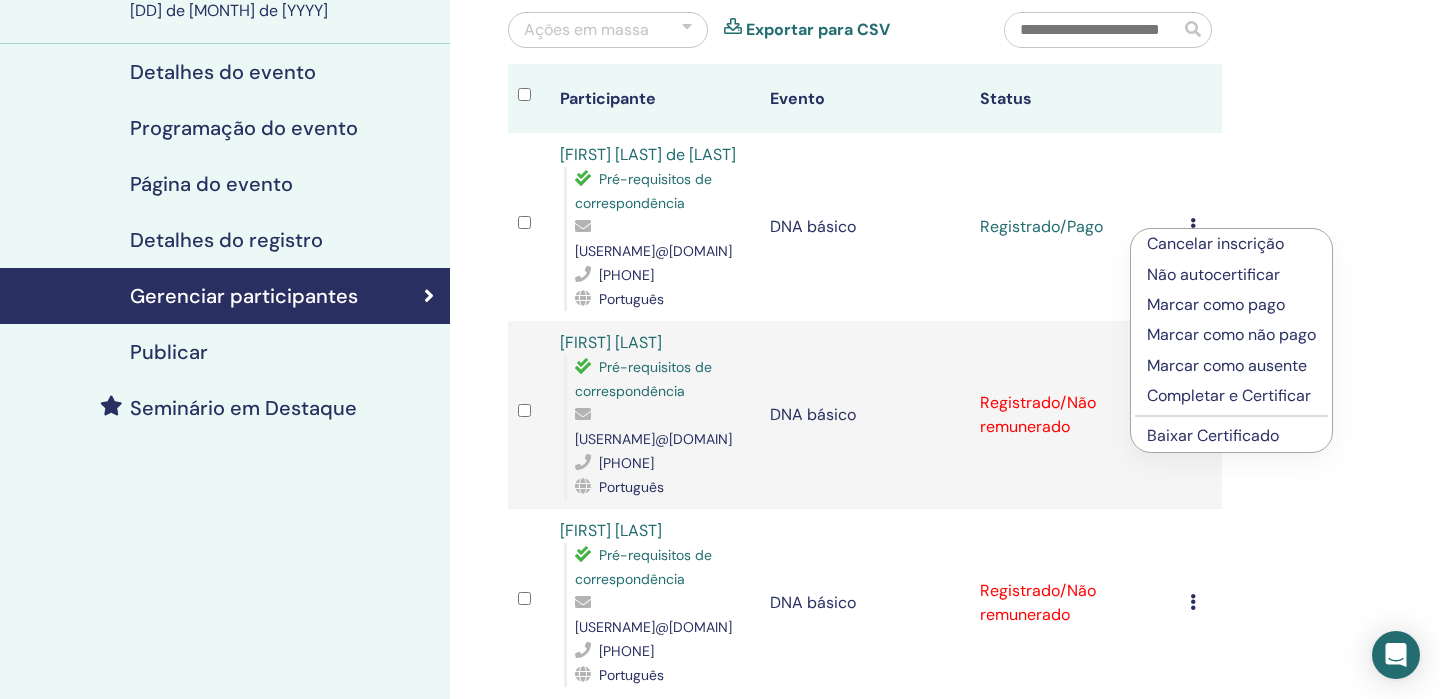 click on "Baixar Certificado" at bounding box center (1213, 435) 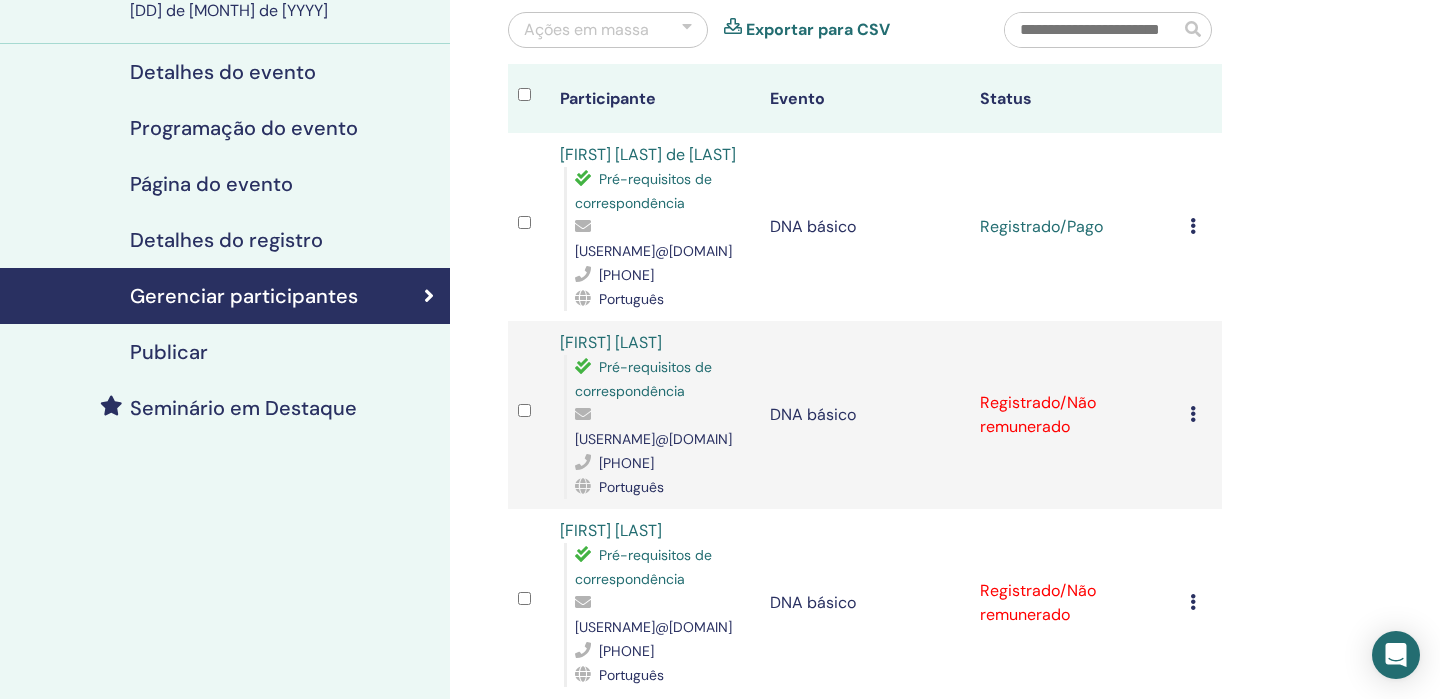 click at bounding box center (1193, 414) 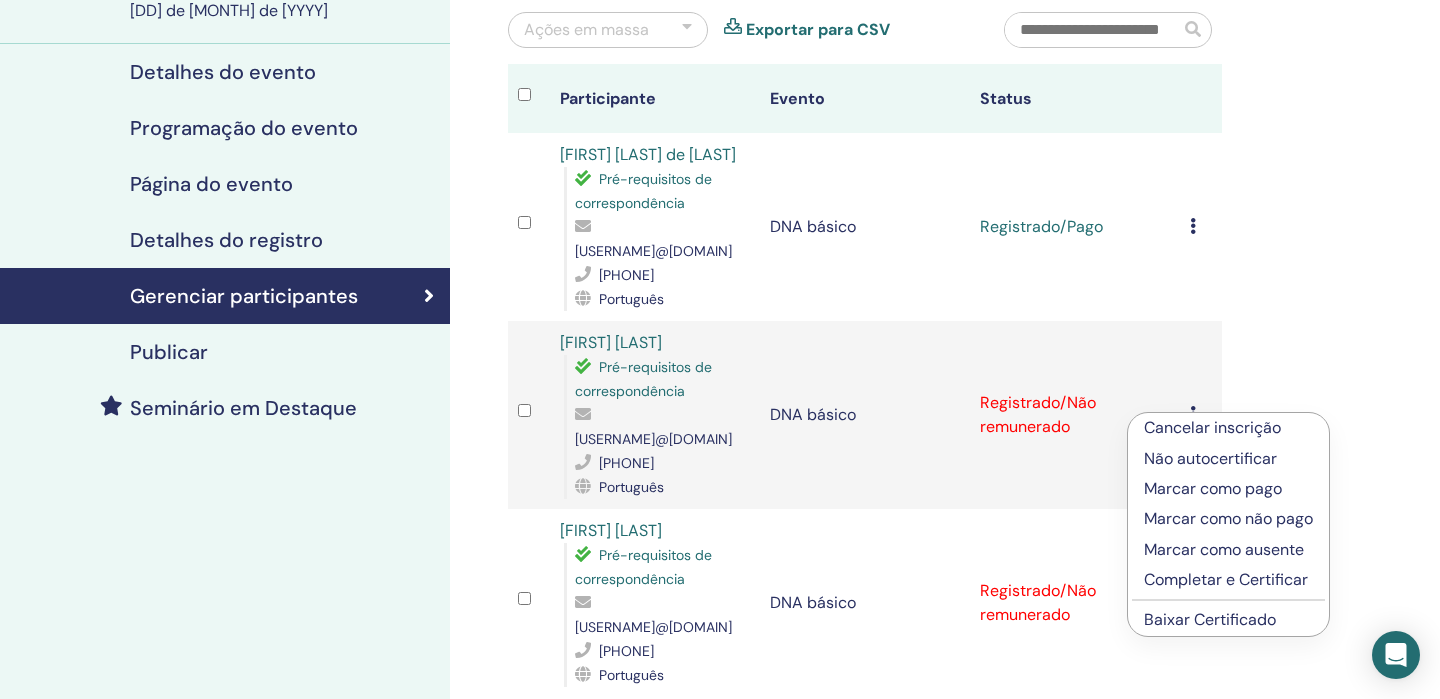 click on "Marcar como pago" at bounding box center [1213, 488] 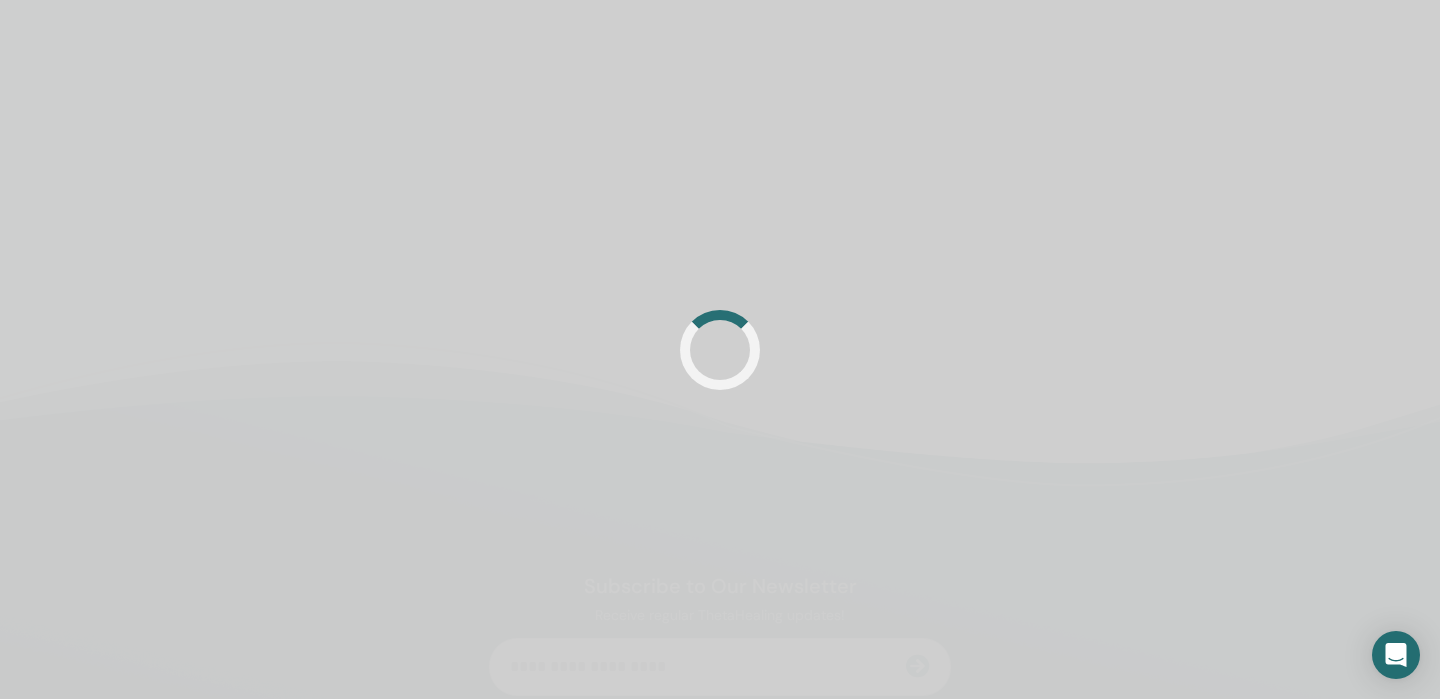 scroll, scrollTop: 194, scrollLeft: 0, axis: vertical 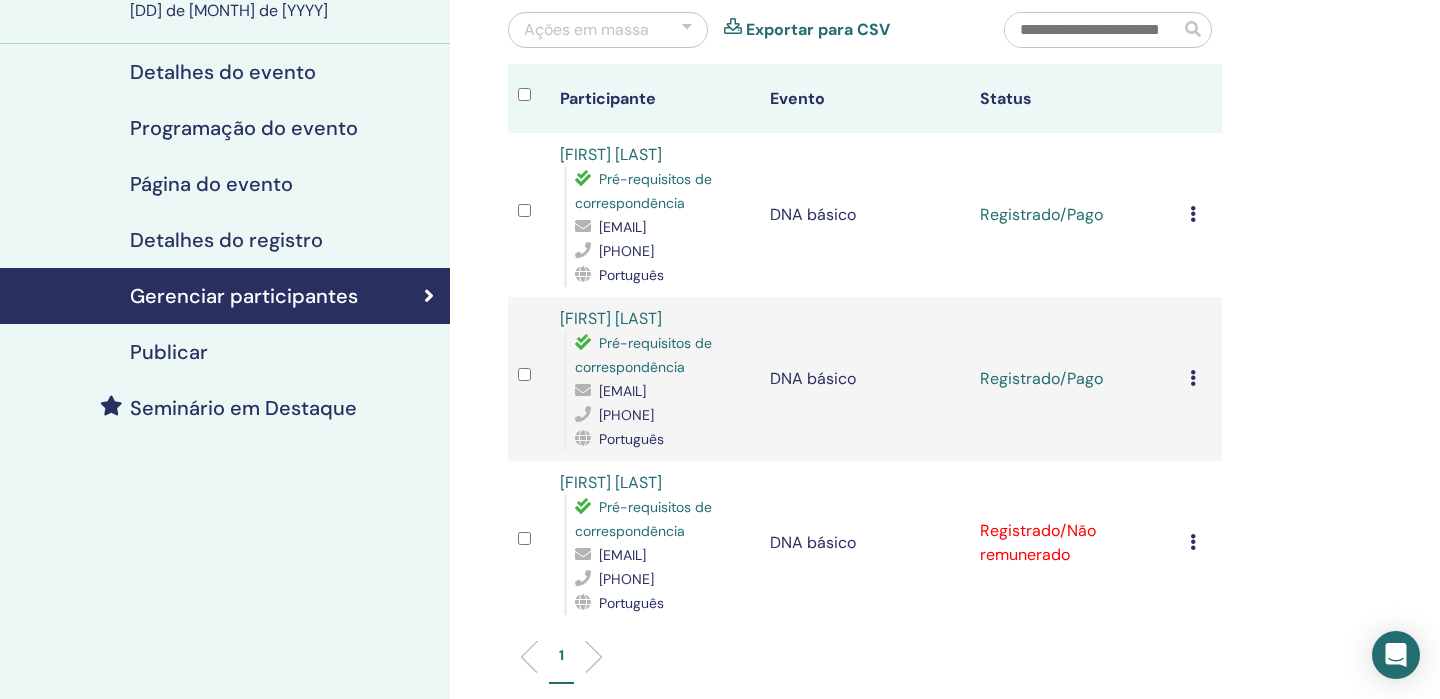 click at bounding box center (1193, 378) 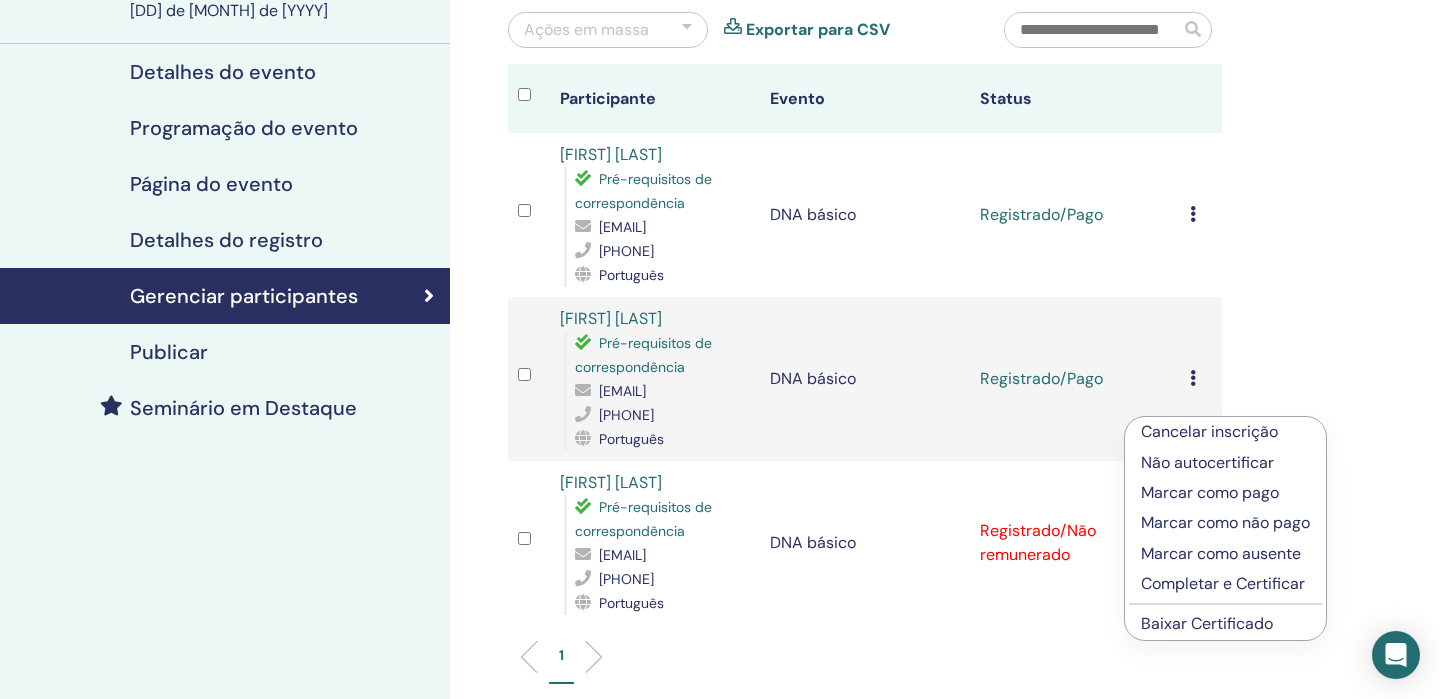 click on "Baixar Certificado" at bounding box center (1207, 623) 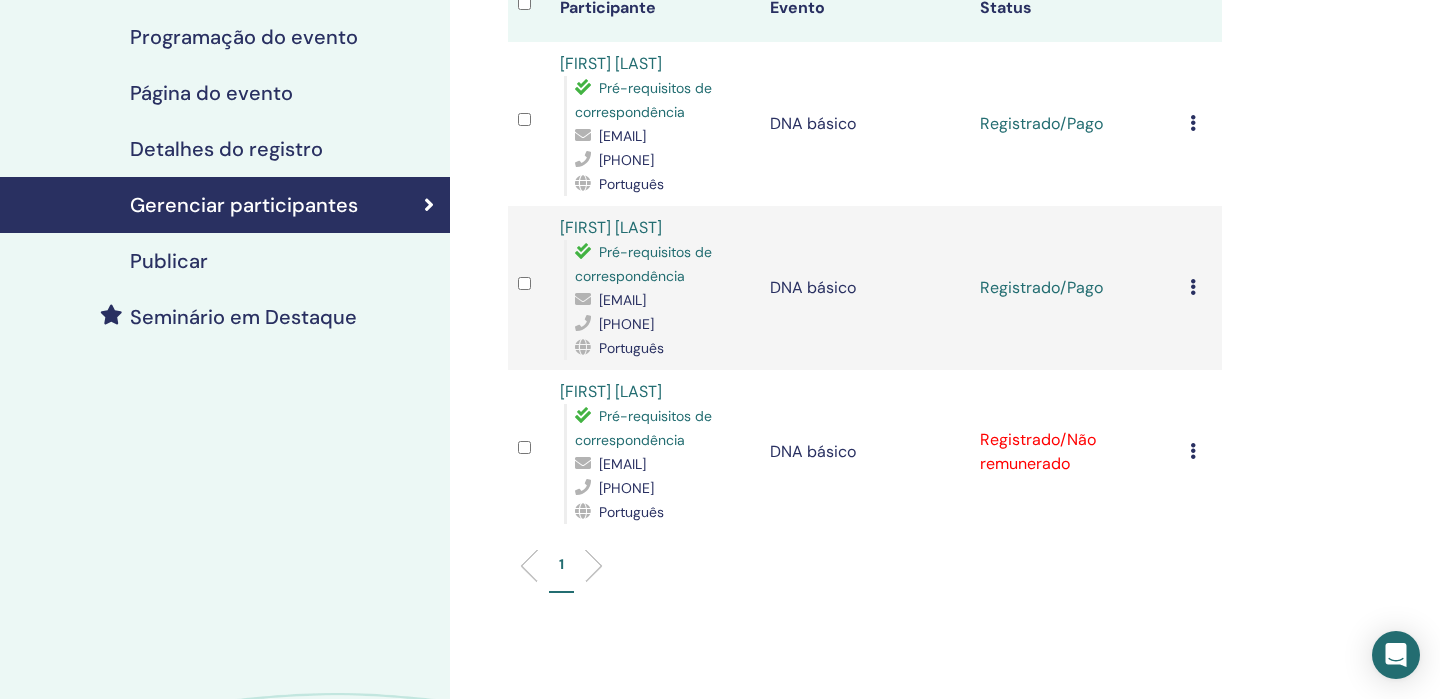 scroll, scrollTop: 288, scrollLeft: 0, axis: vertical 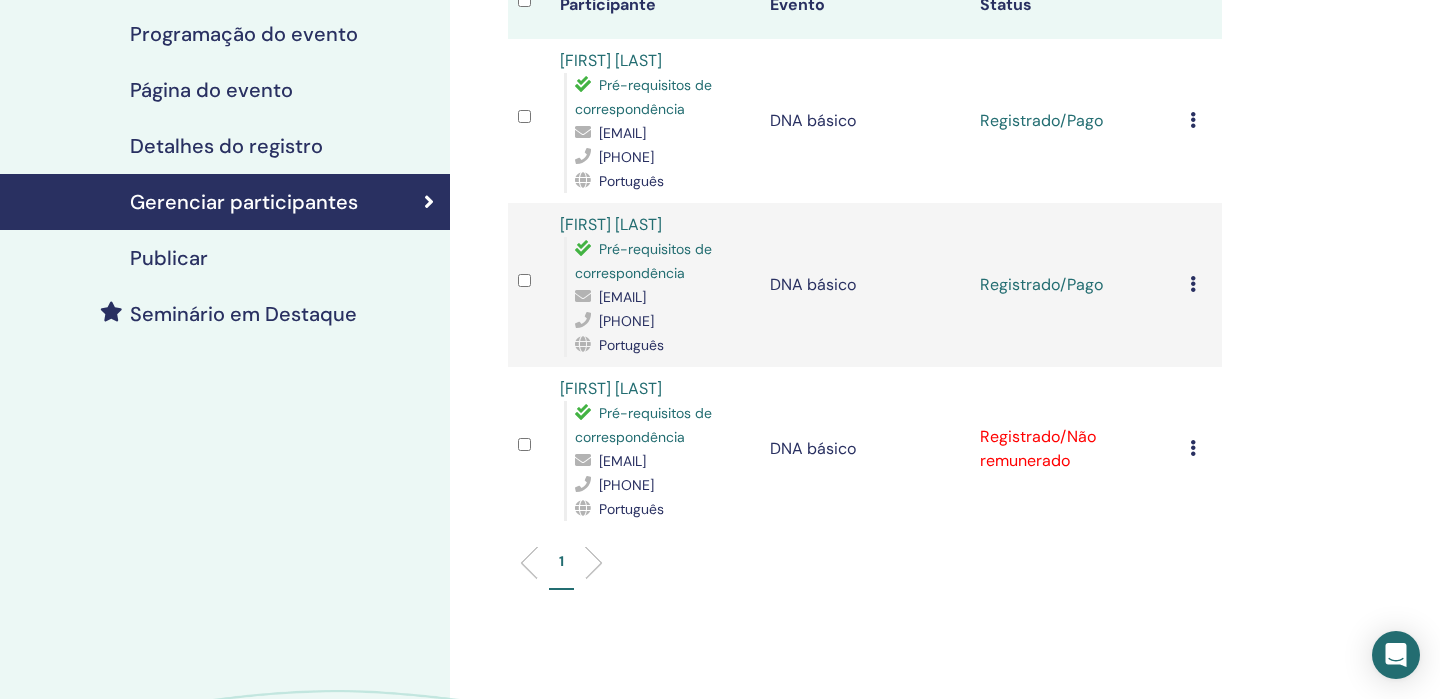 click at bounding box center [1193, 448] 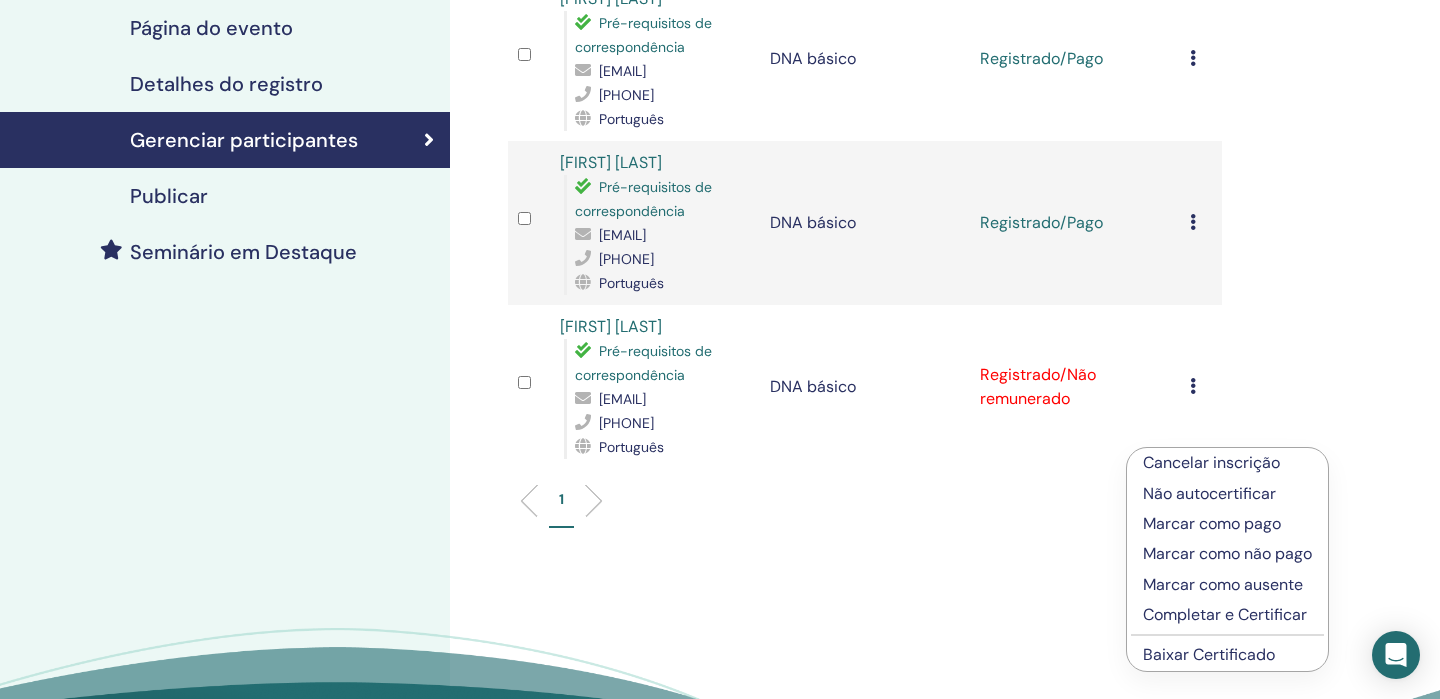scroll, scrollTop: 356, scrollLeft: 0, axis: vertical 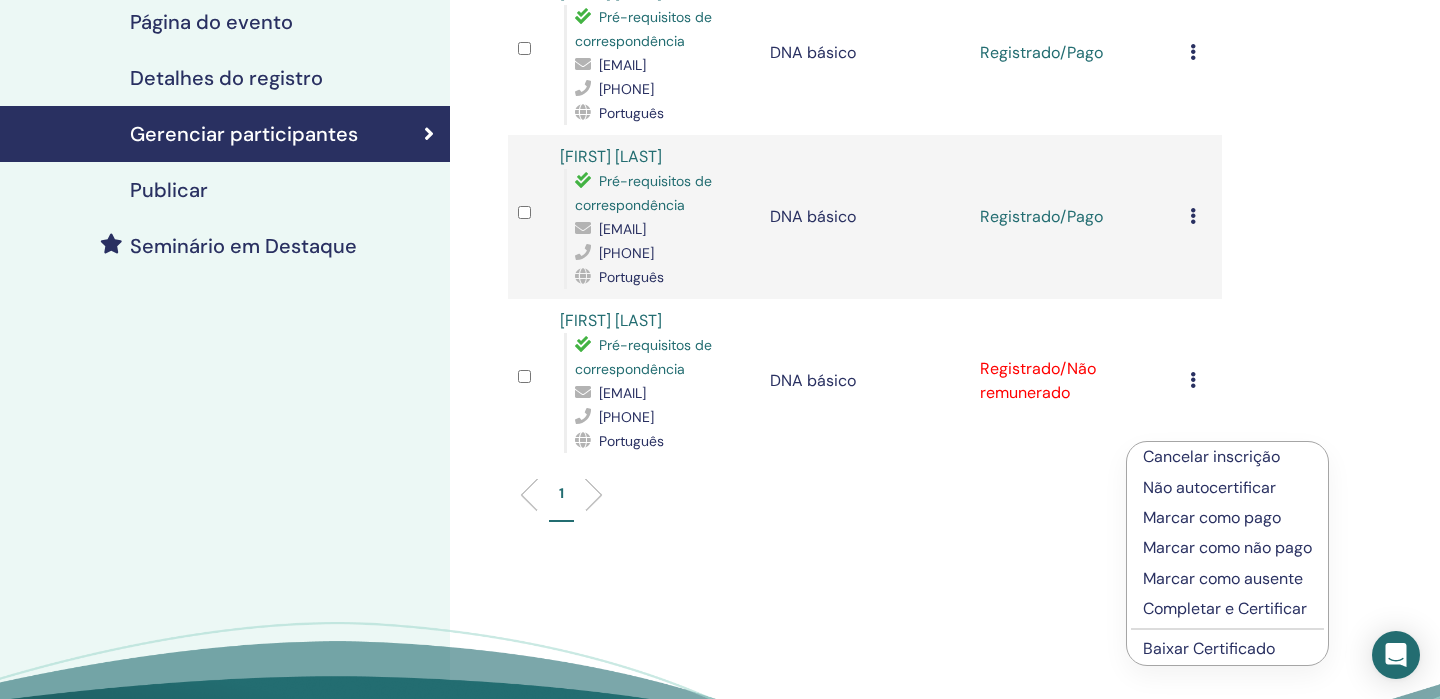 click on "Marcar como pago" at bounding box center [1212, 517] 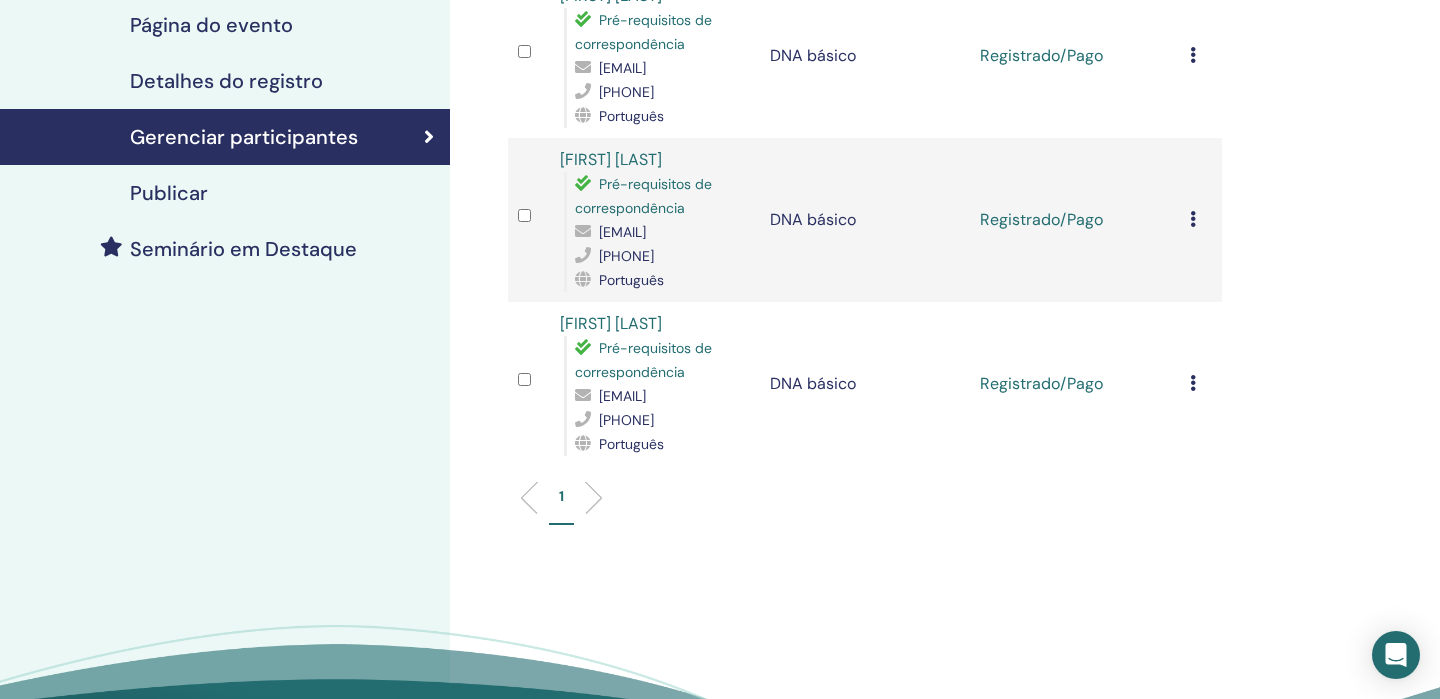 scroll, scrollTop: 356, scrollLeft: 0, axis: vertical 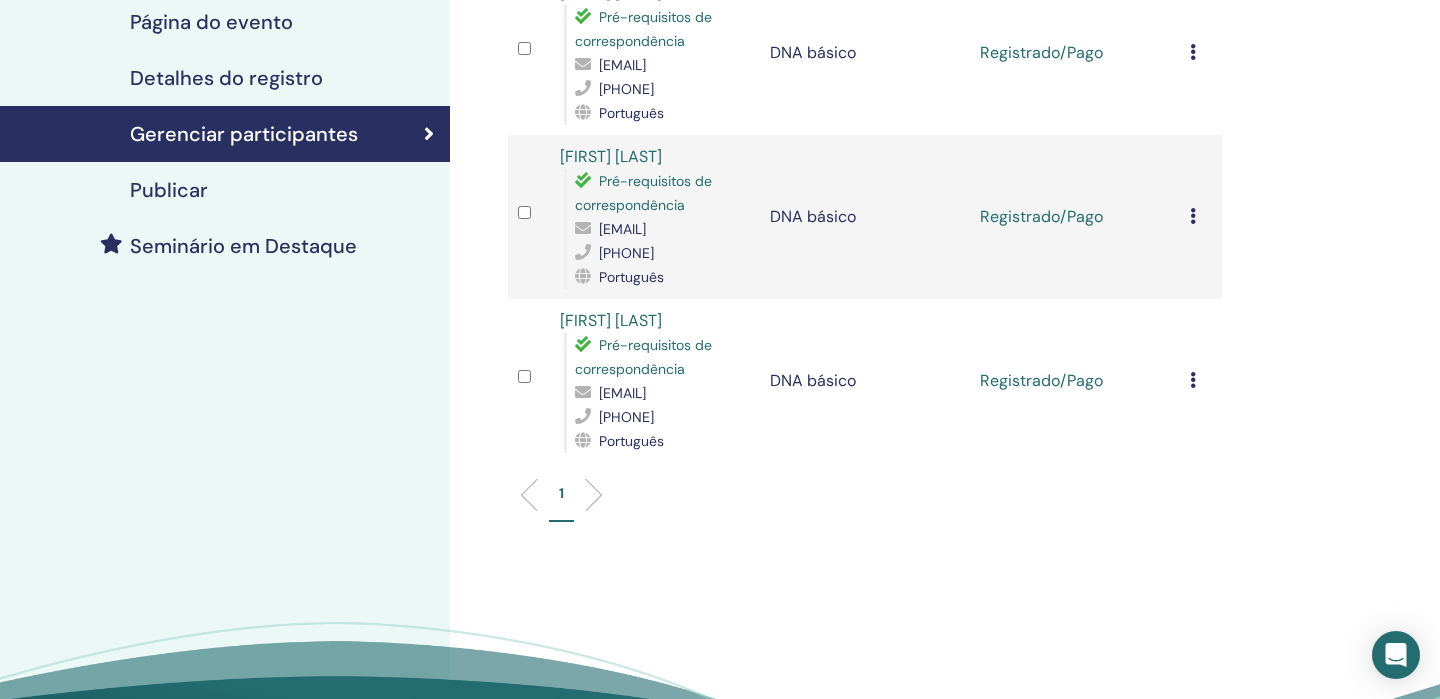 click on "Cancelar inscrição Não autocertificar Marcar como pago Marcar como não pago Marcar como ausente Completar e Certificar Baixar Certificado" at bounding box center (1201, 381) 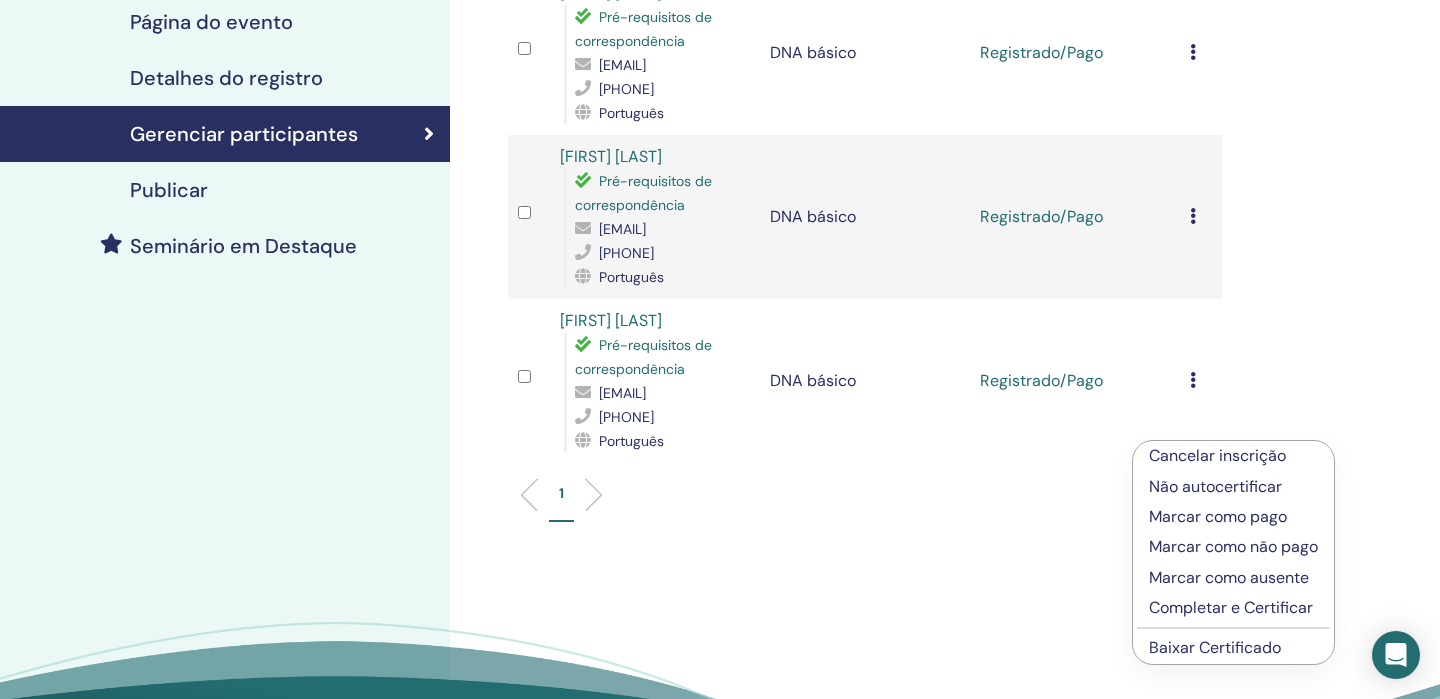 click on "Baixar Certificado" at bounding box center [1215, 647] 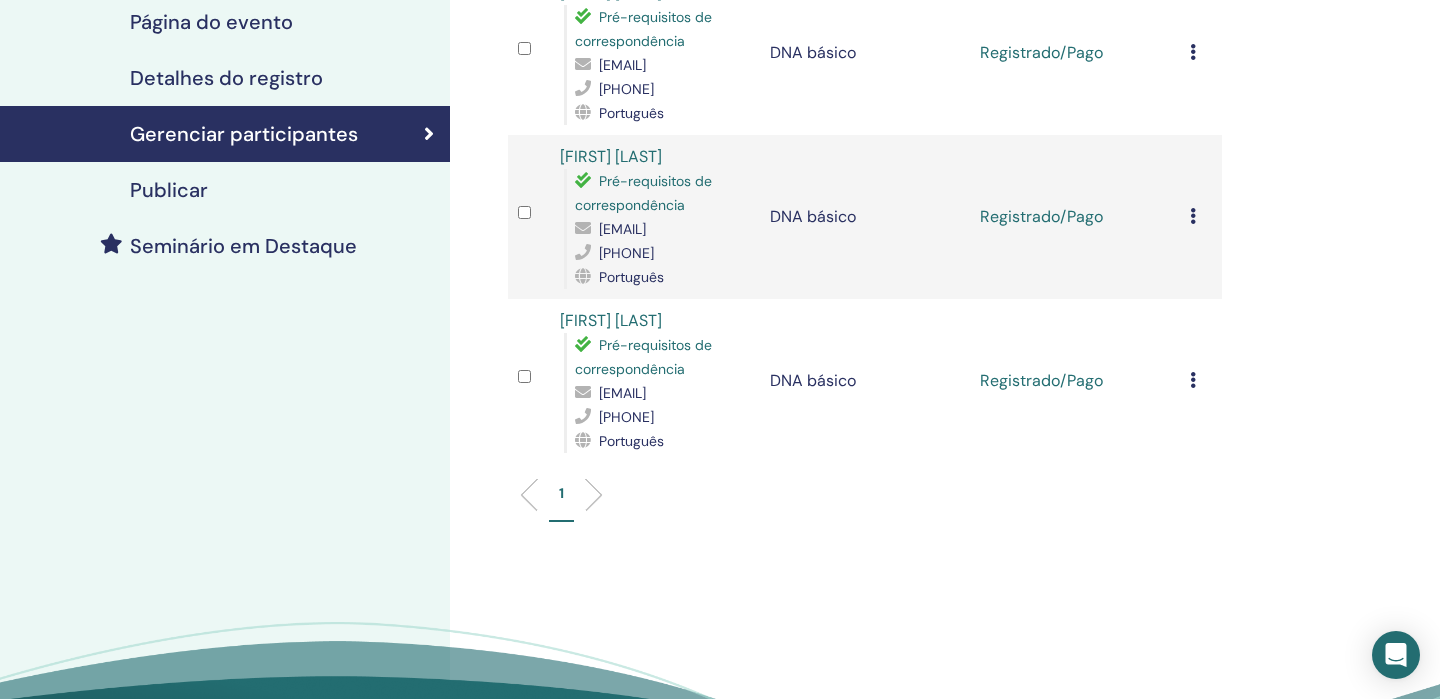 scroll, scrollTop: 0, scrollLeft: 0, axis: both 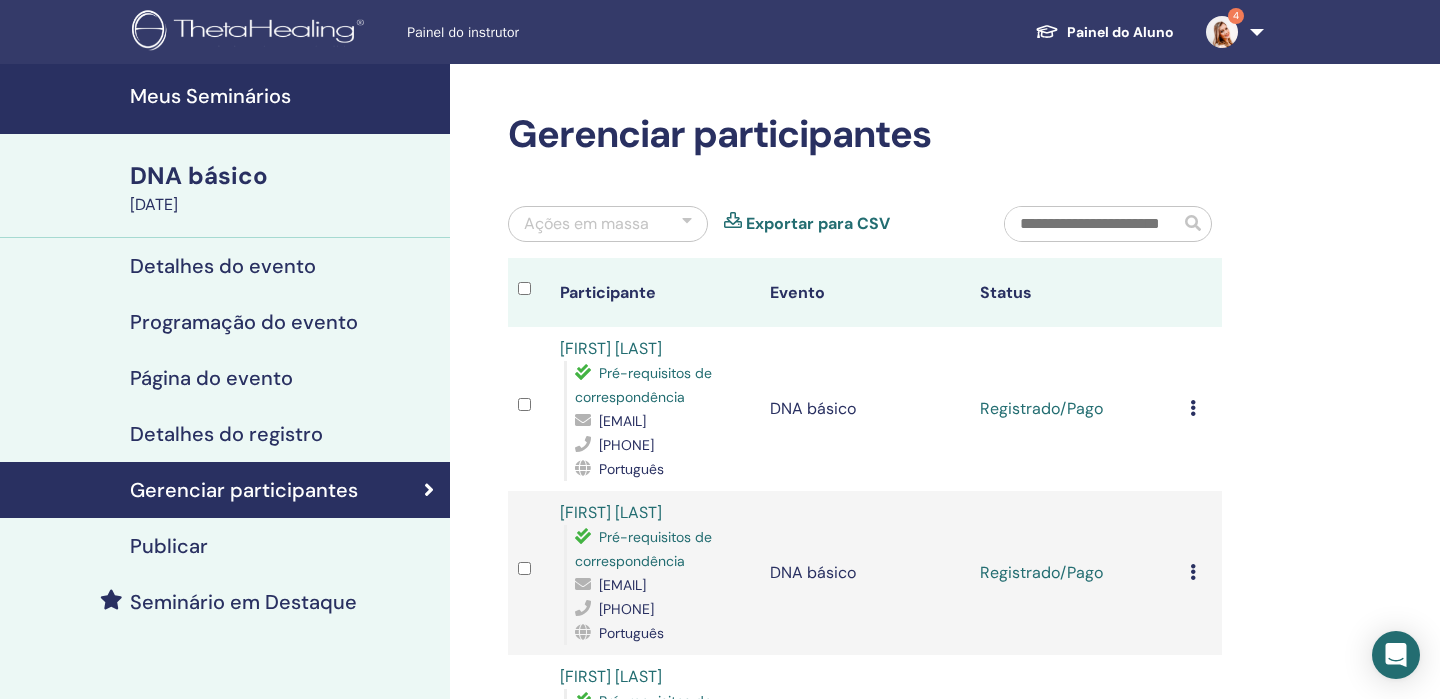 click on "Detalhes do registro" at bounding box center [226, 434] 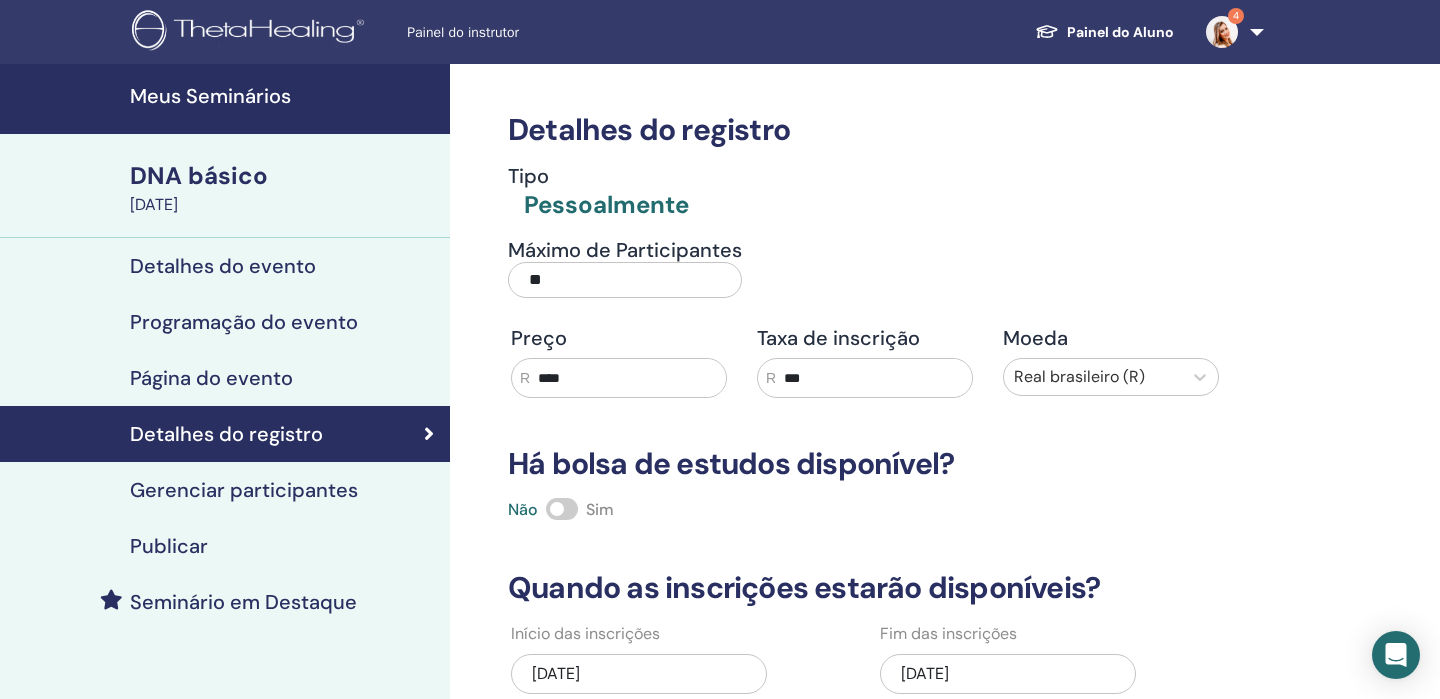 click on "Gerenciar participantes" at bounding box center [244, 490] 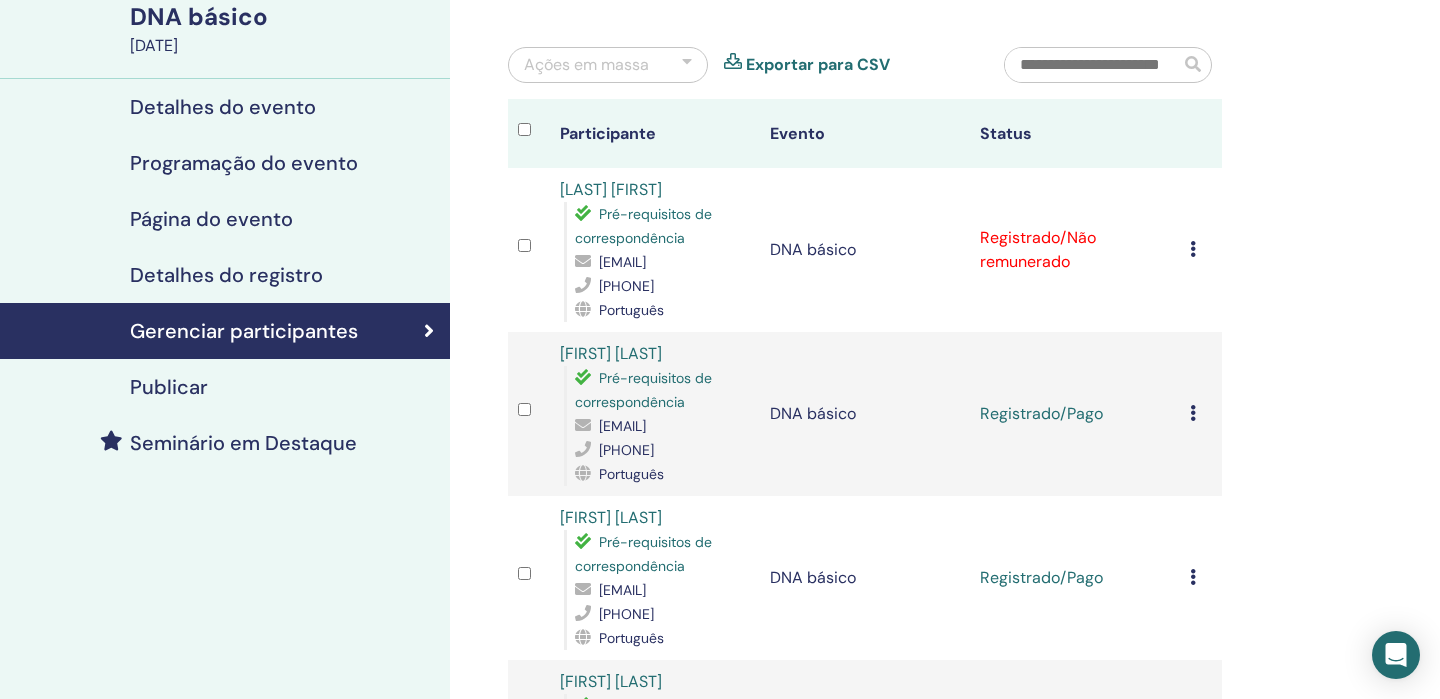 scroll, scrollTop: 165, scrollLeft: 0, axis: vertical 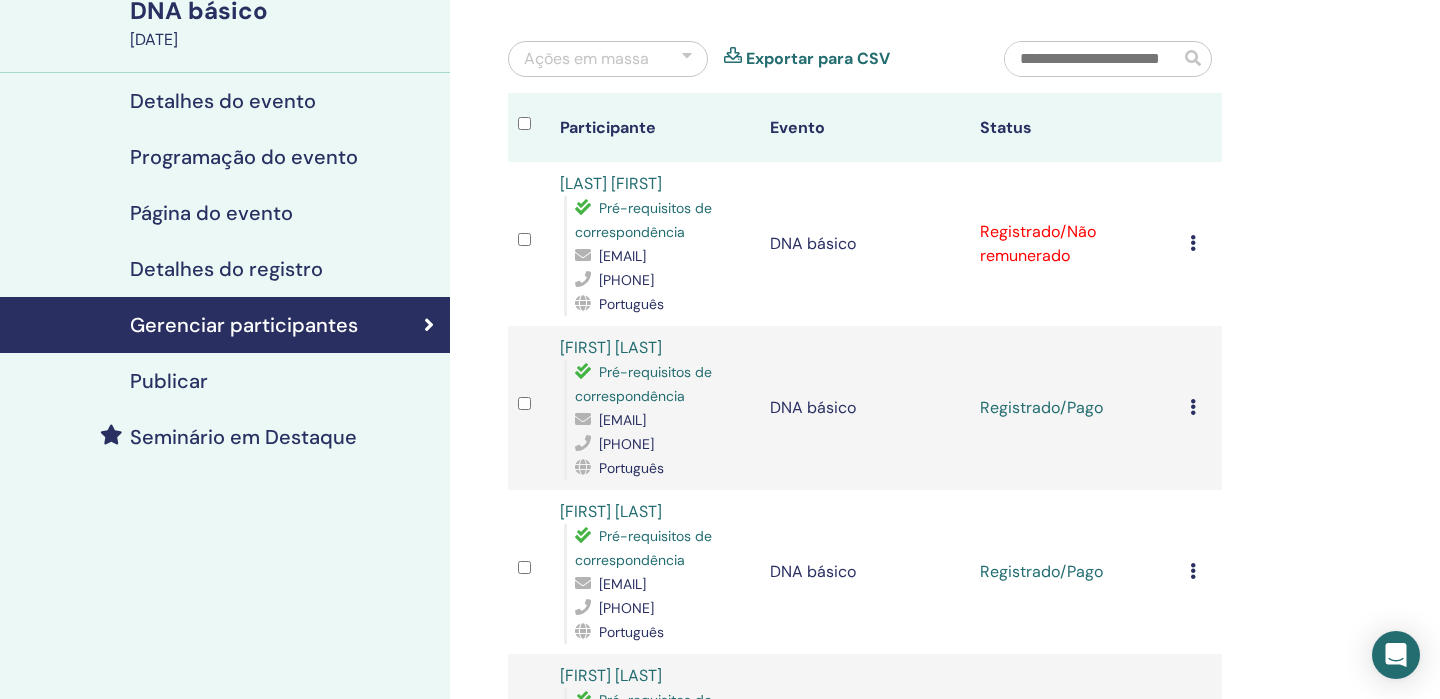 click on "Cancelar inscrição Não autocertificar Marcar como pago Marcar como não pago Marcar como ausente Completar e Certificar Baixar Certificado" at bounding box center [1201, 244] 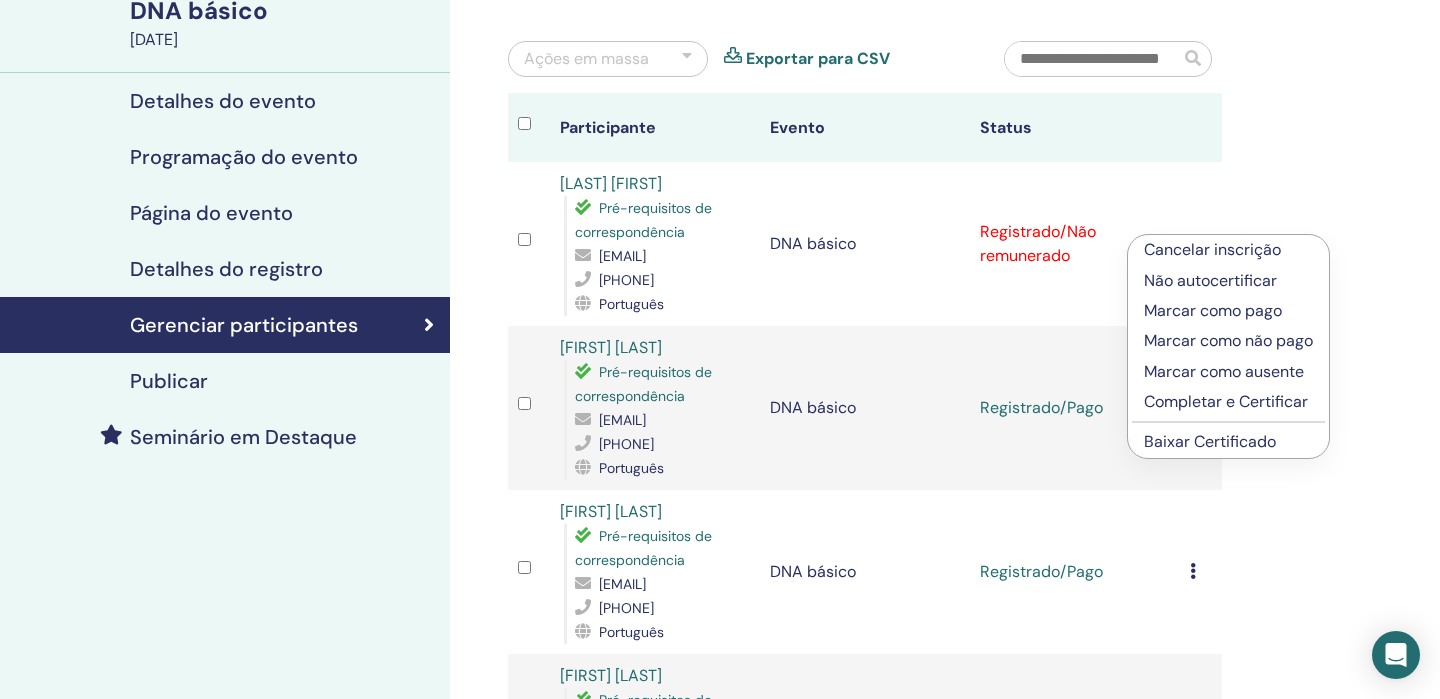 click on "Marcar como pago" at bounding box center [1213, 310] 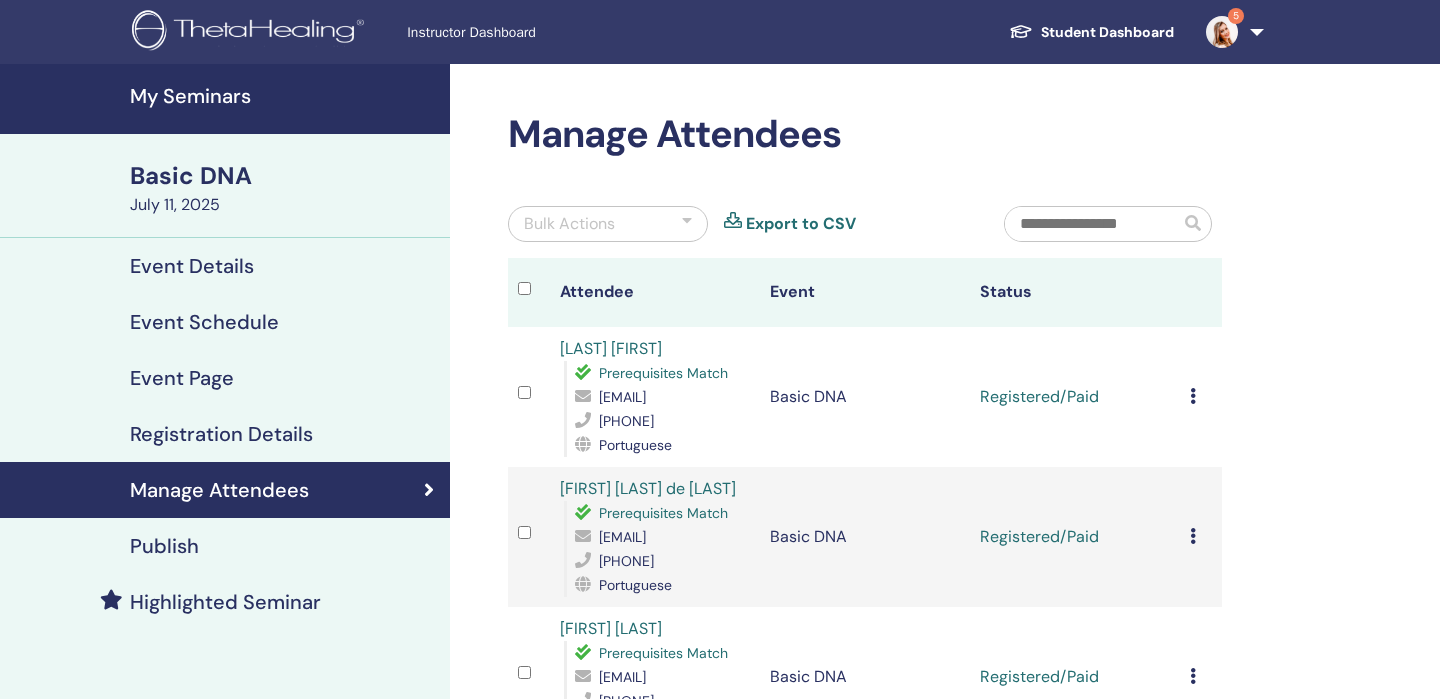 scroll, scrollTop: 165, scrollLeft: 0, axis: vertical 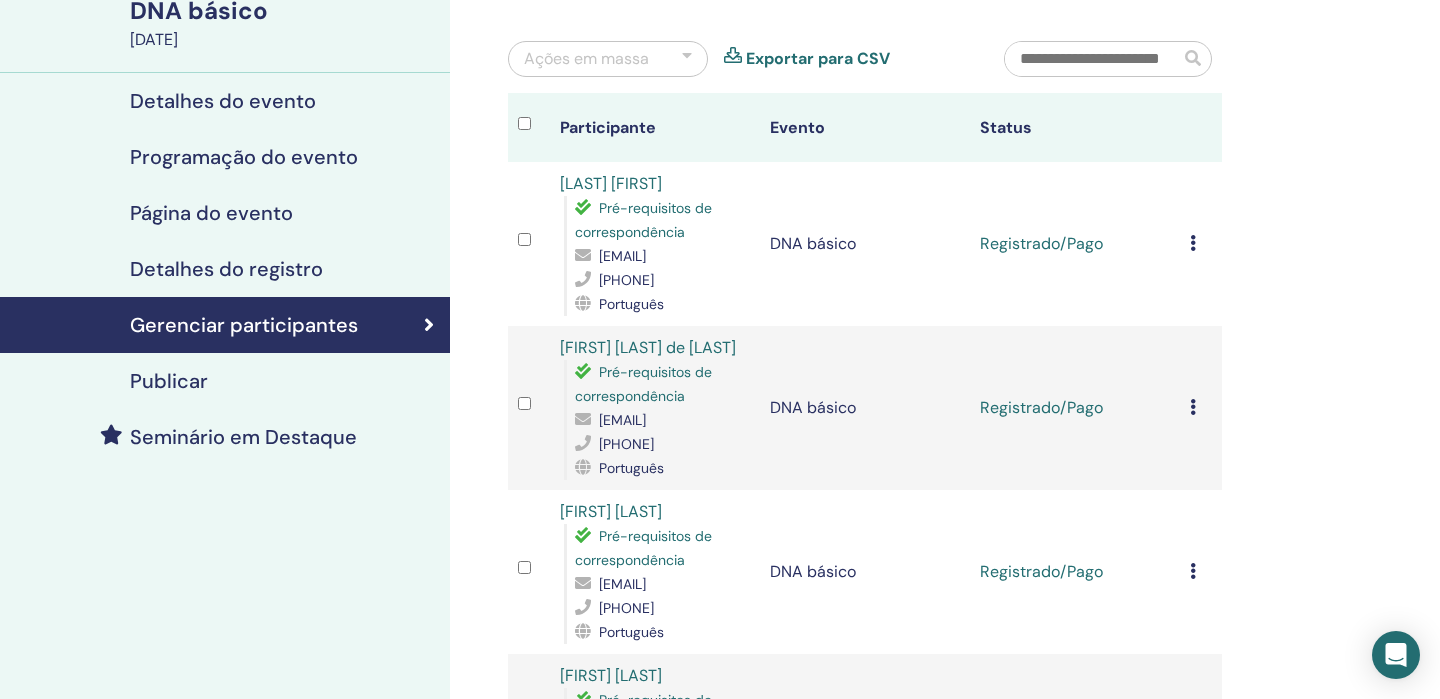 click at bounding box center [1193, 243] 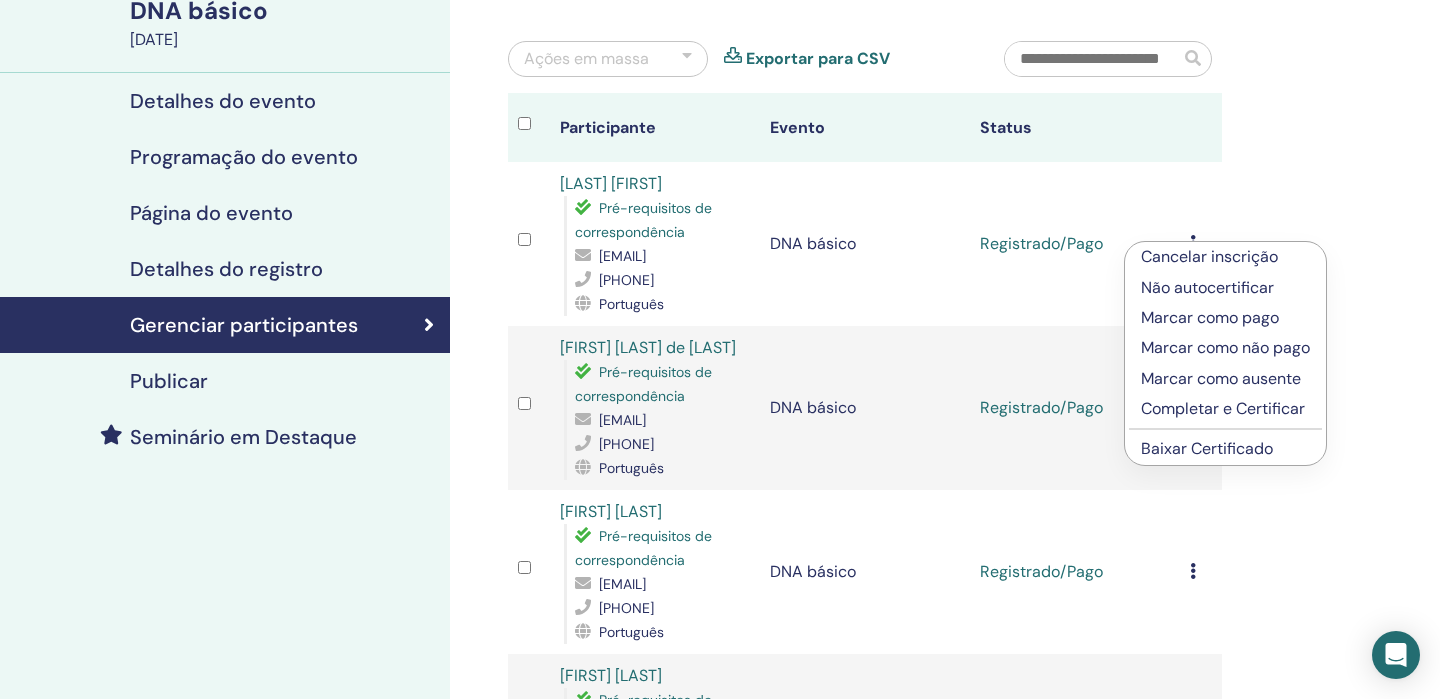 click on "Baixar Certificado" at bounding box center (1207, 448) 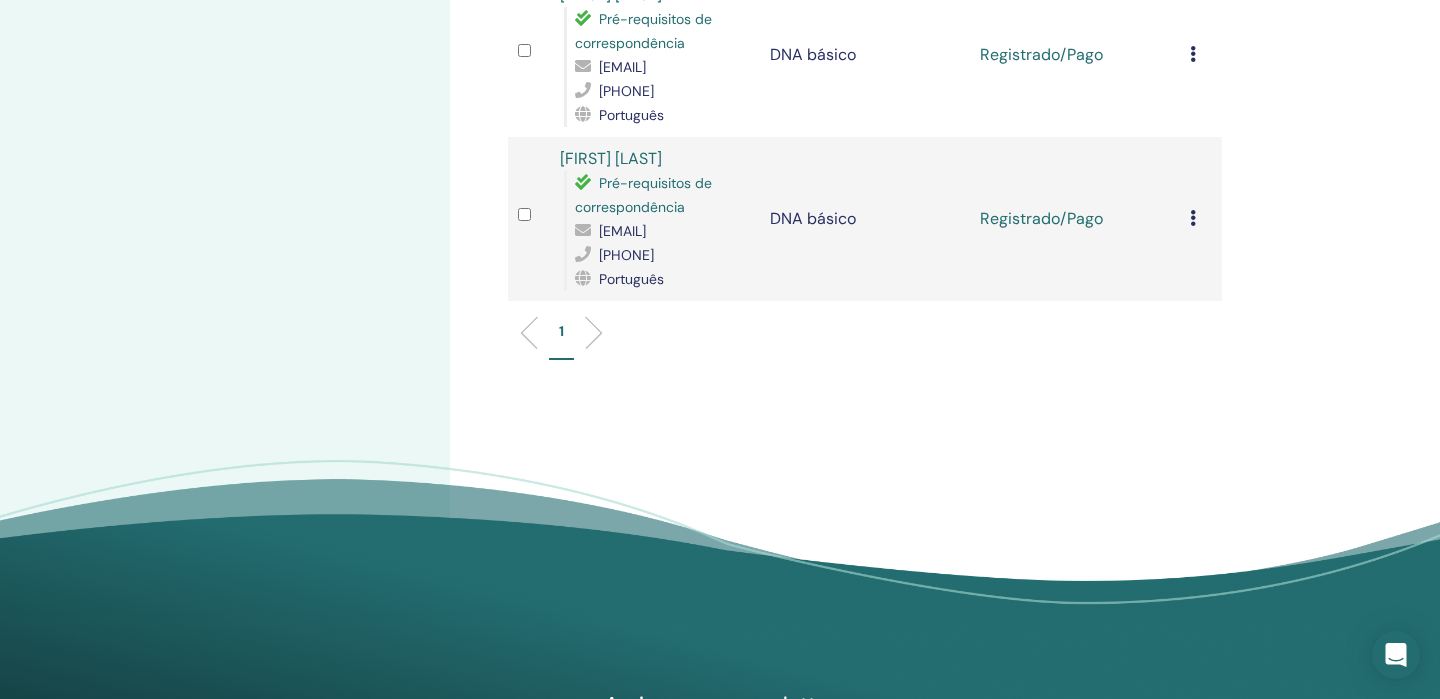scroll, scrollTop: 688, scrollLeft: 0, axis: vertical 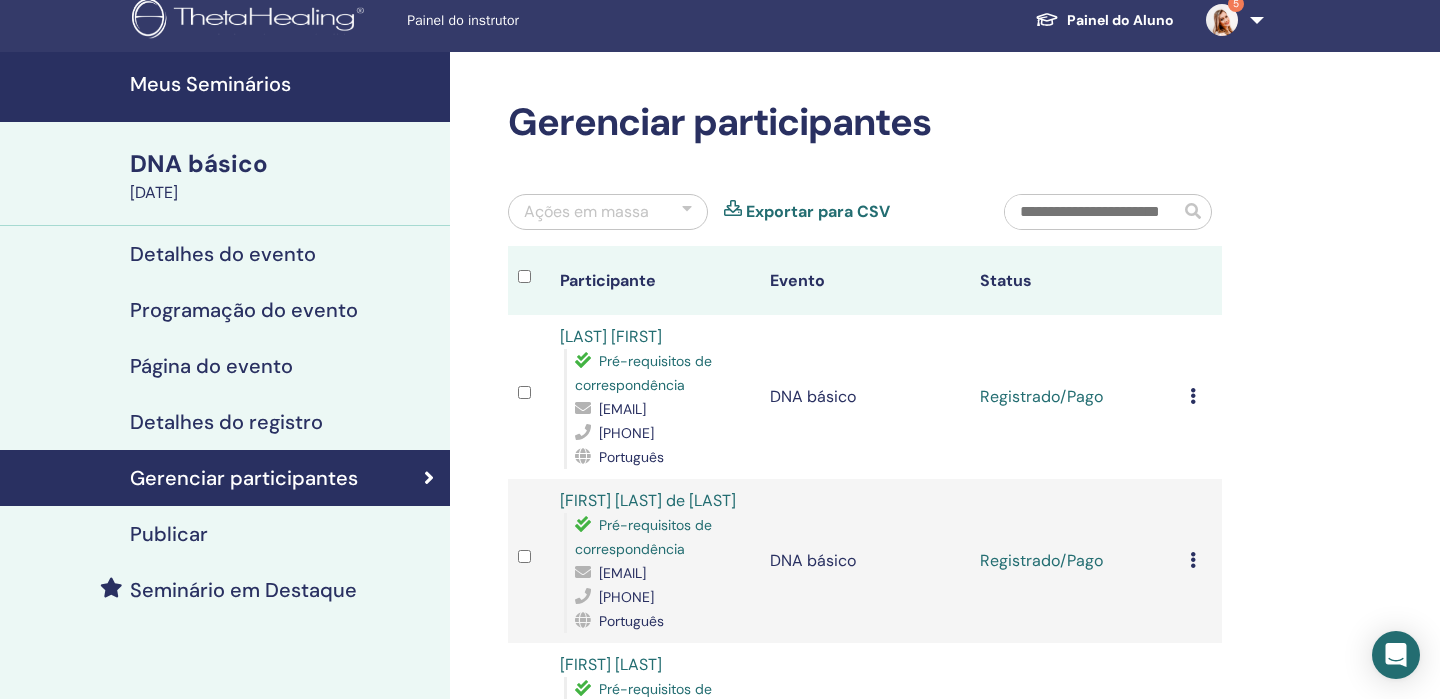 click on "Detalhes do registro" at bounding box center (226, 422) 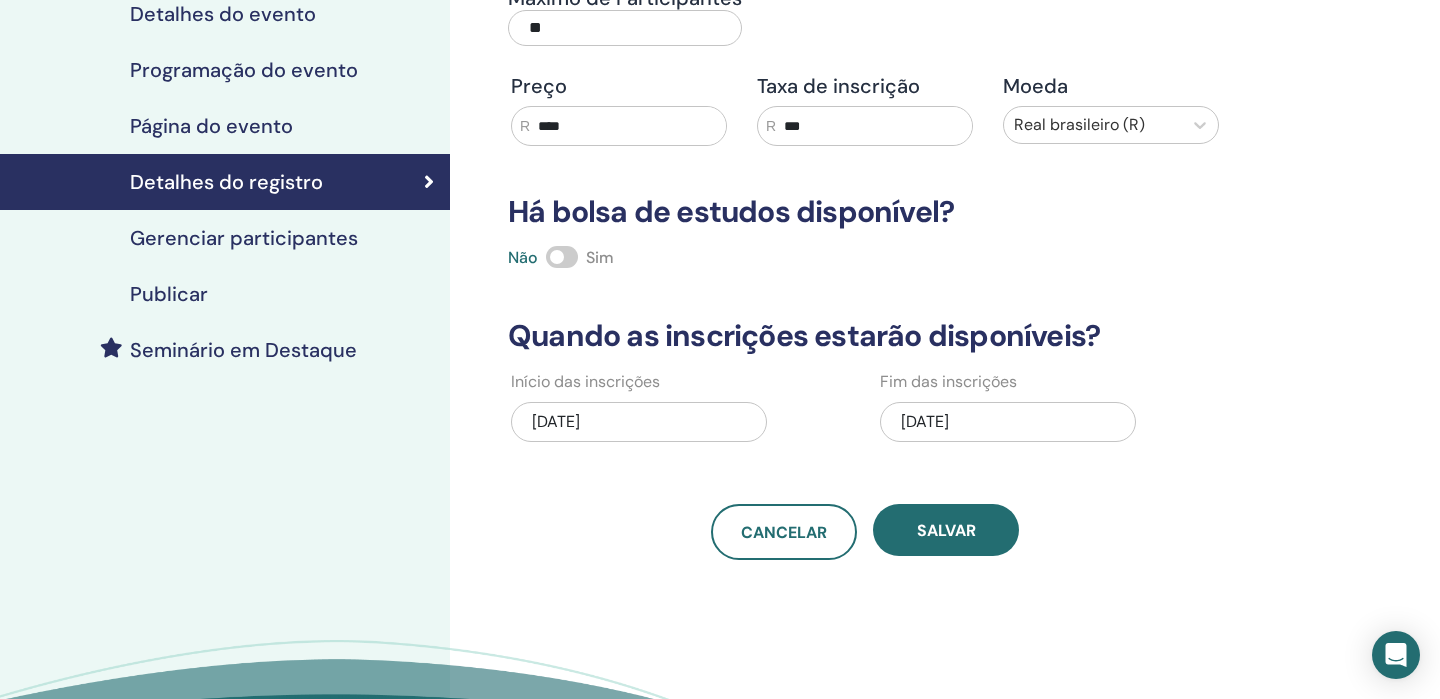 scroll, scrollTop: 246, scrollLeft: 0, axis: vertical 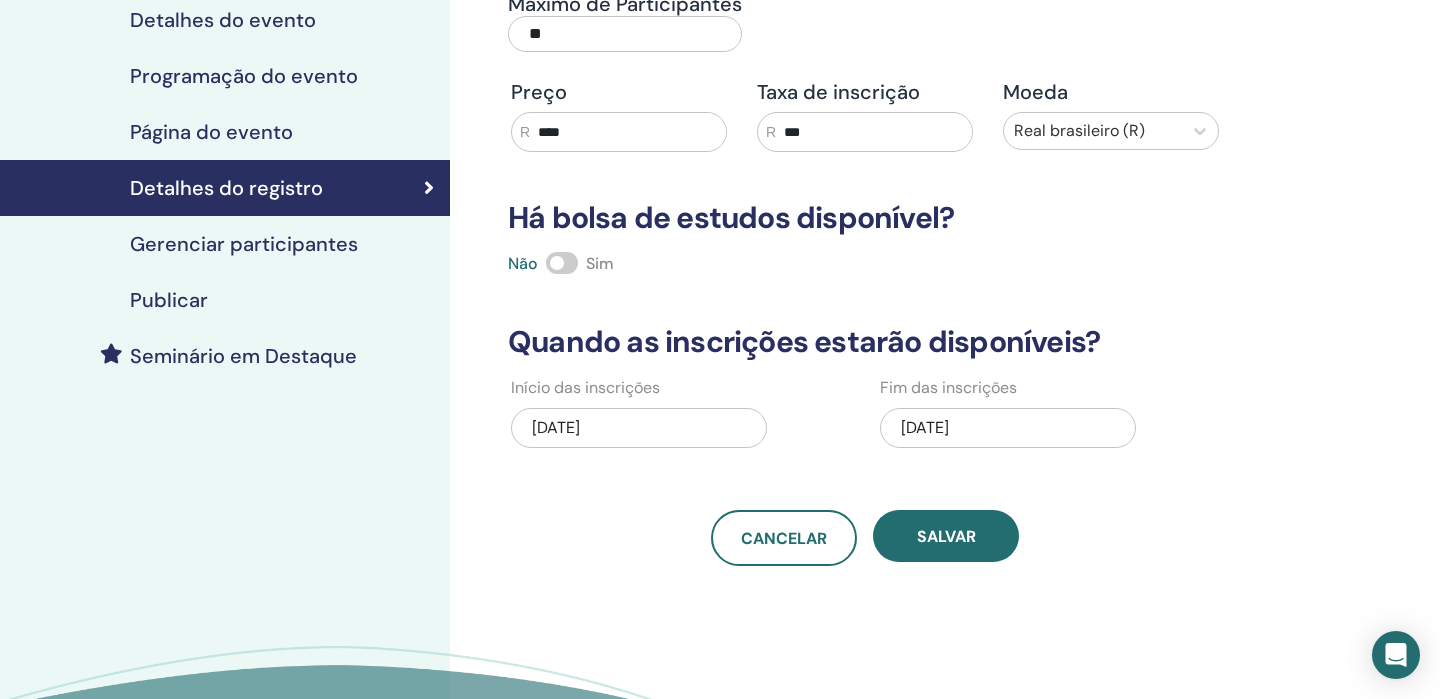 click on "Gerenciar participantes" at bounding box center (244, 244) 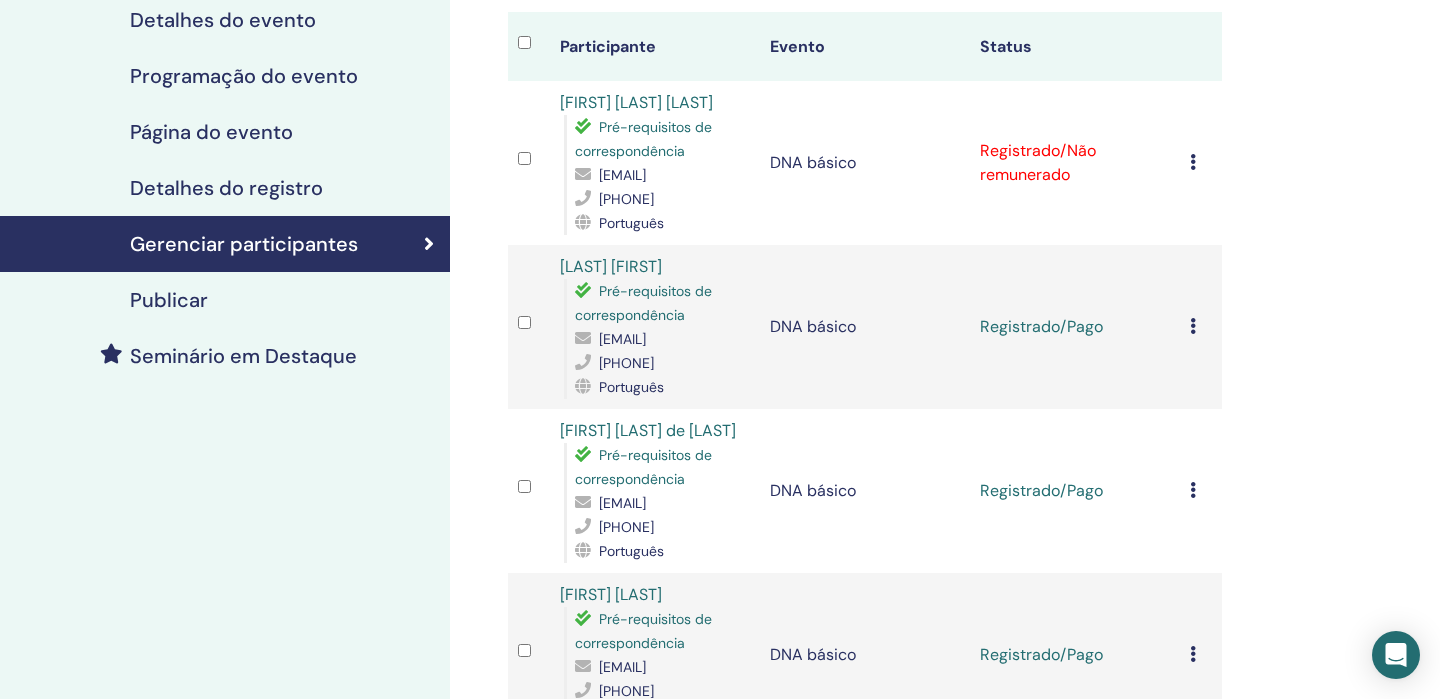 click at bounding box center [1193, 162] 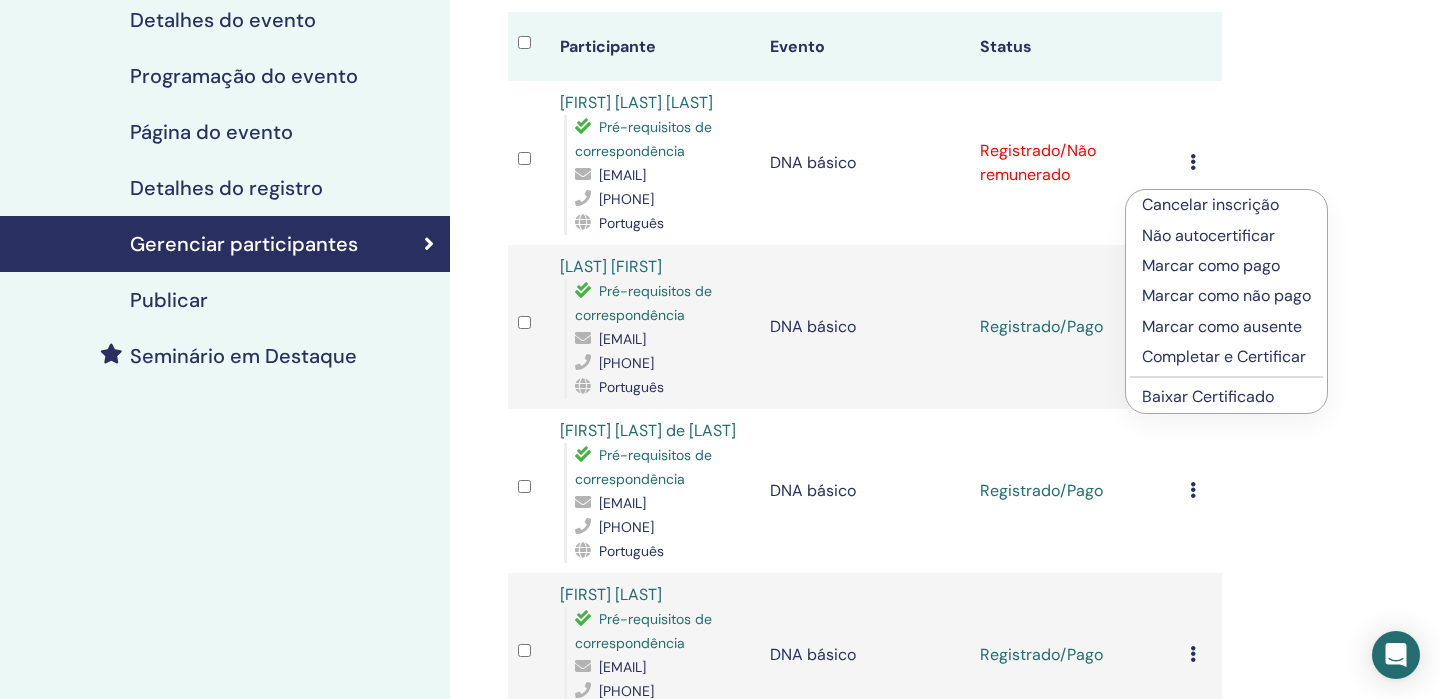 click on "Baixar Certificado" at bounding box center [1208, 396] 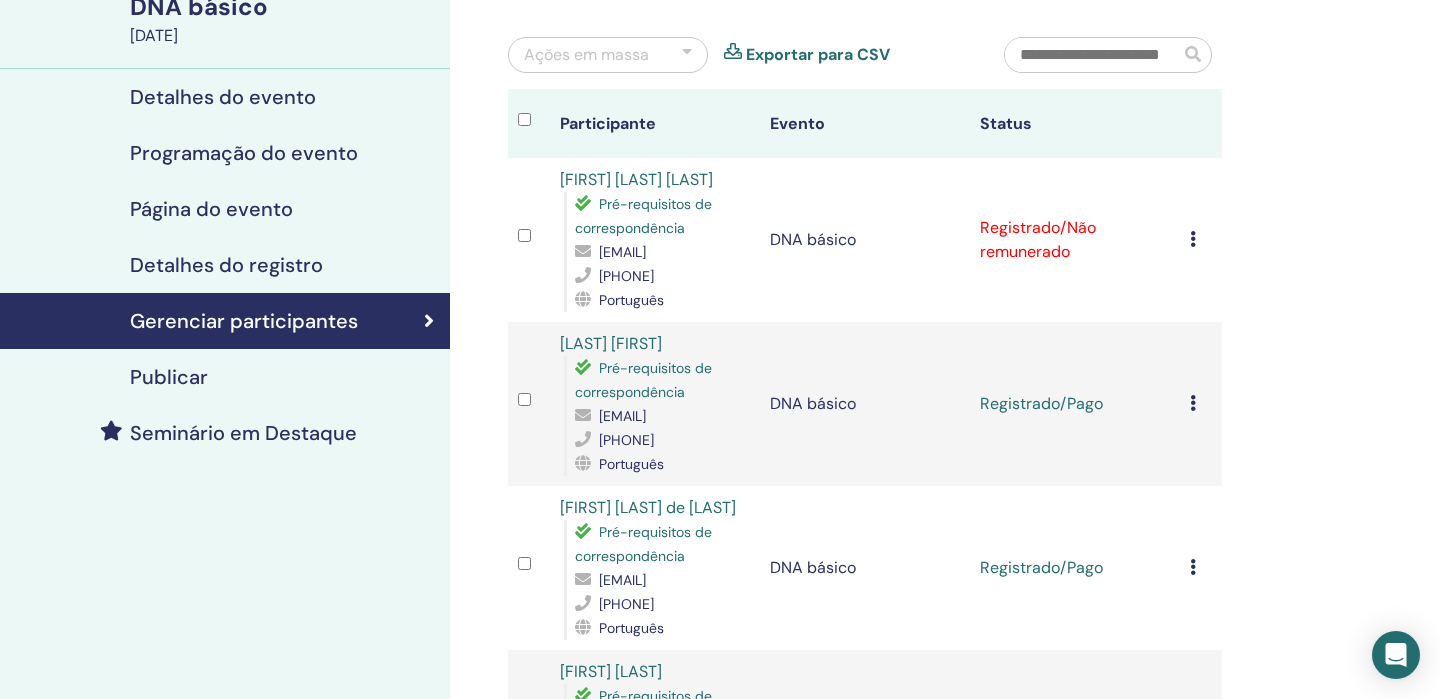 scroll, scrollTop: 162, scrollLeft: 0, axis: vertical 